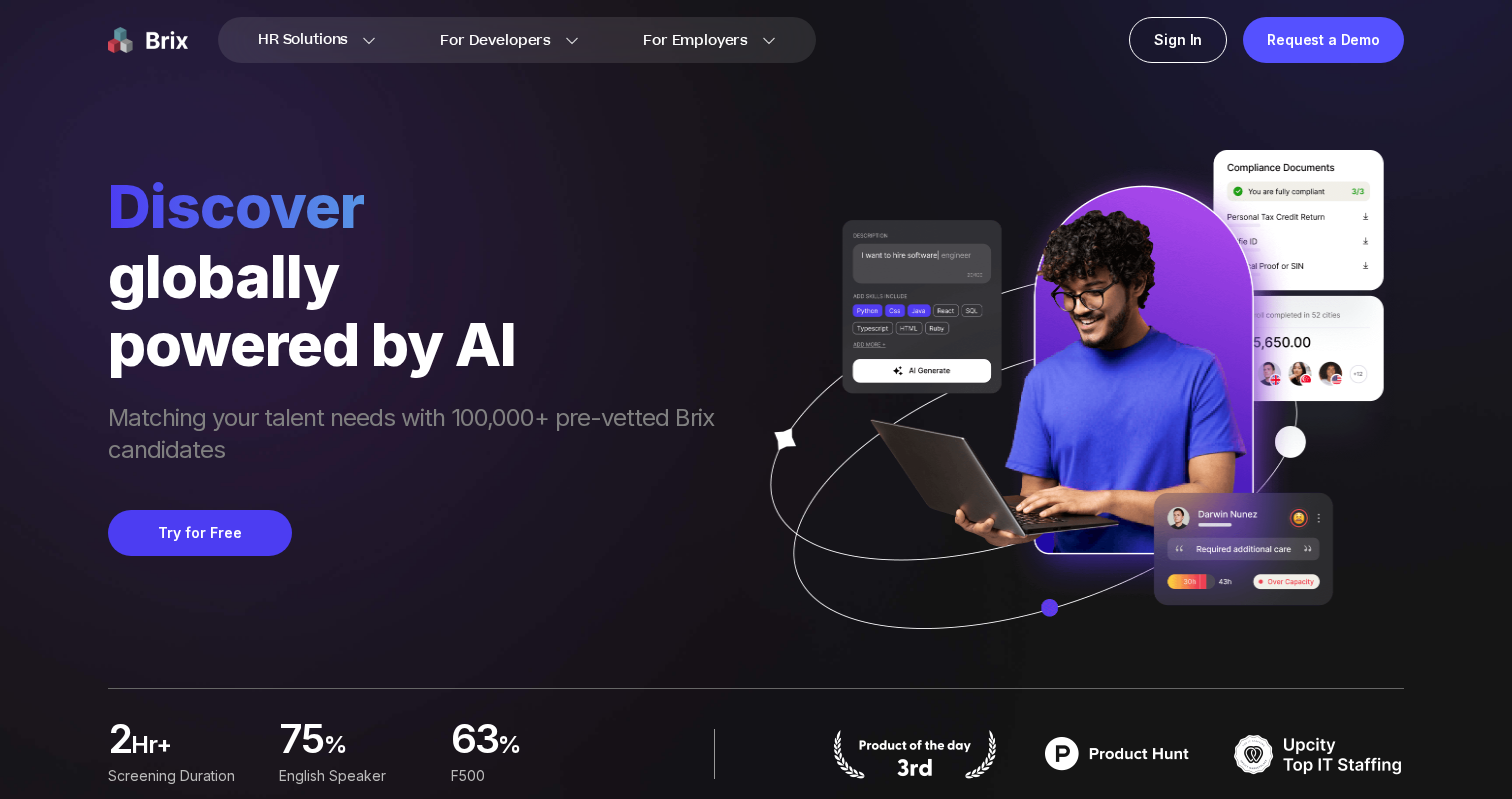 scroll, scrollTop: 0, scrollLeft: 0, axis: both 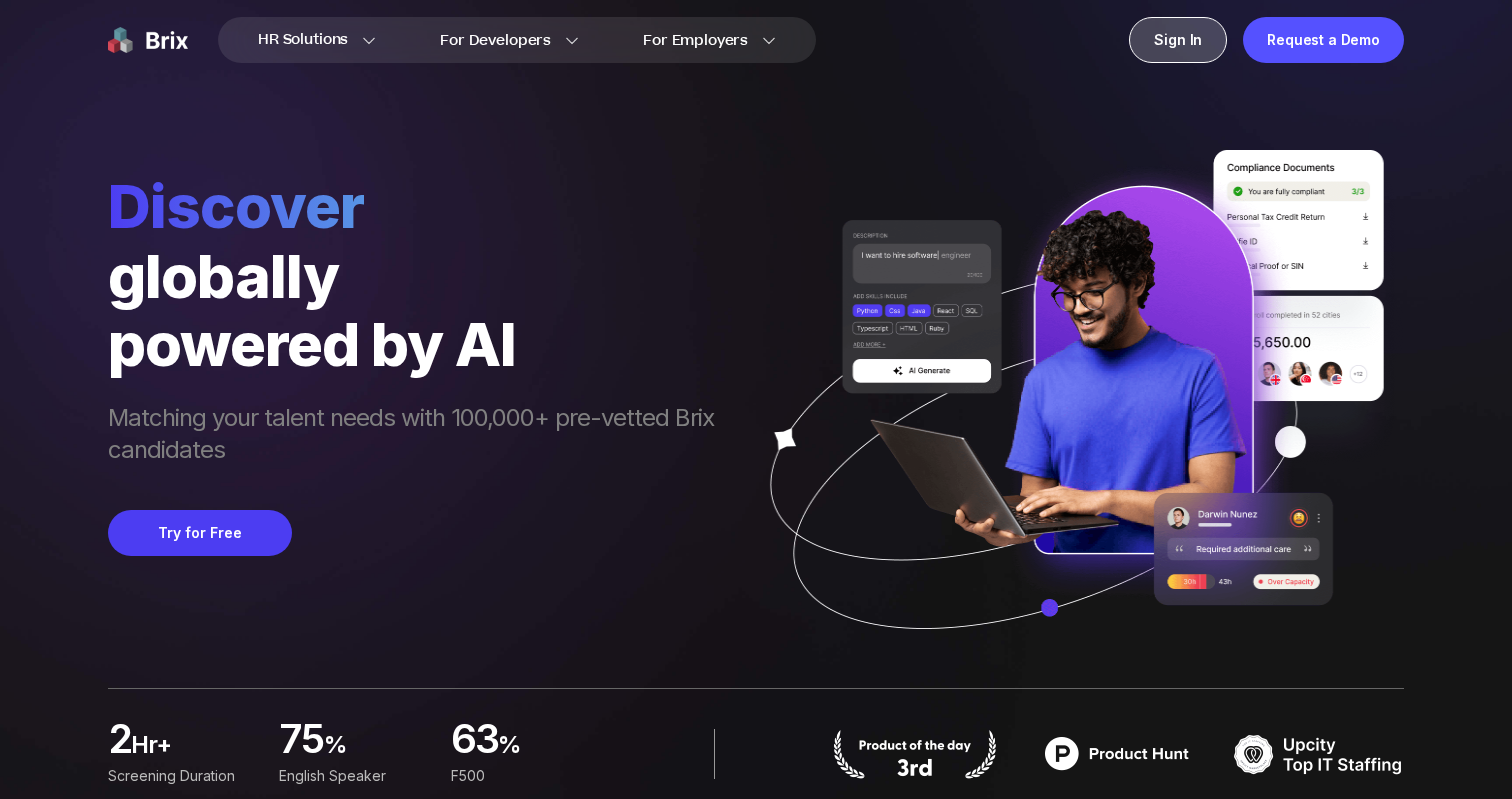 click on "Sign In" at bounding box center [1178, 40] 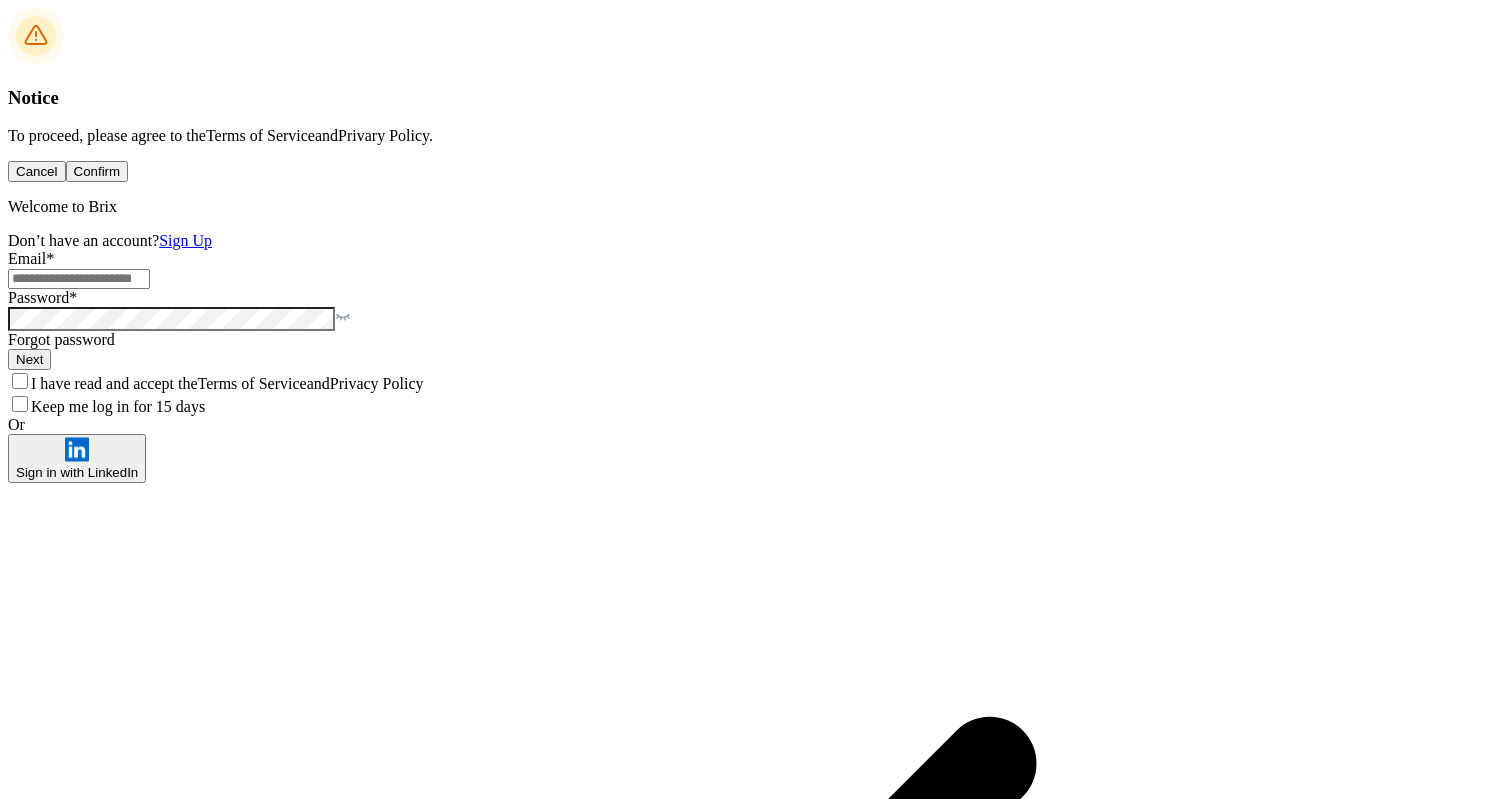 scroll, scrollTop: 0, scrollLeft: 0, axis: both 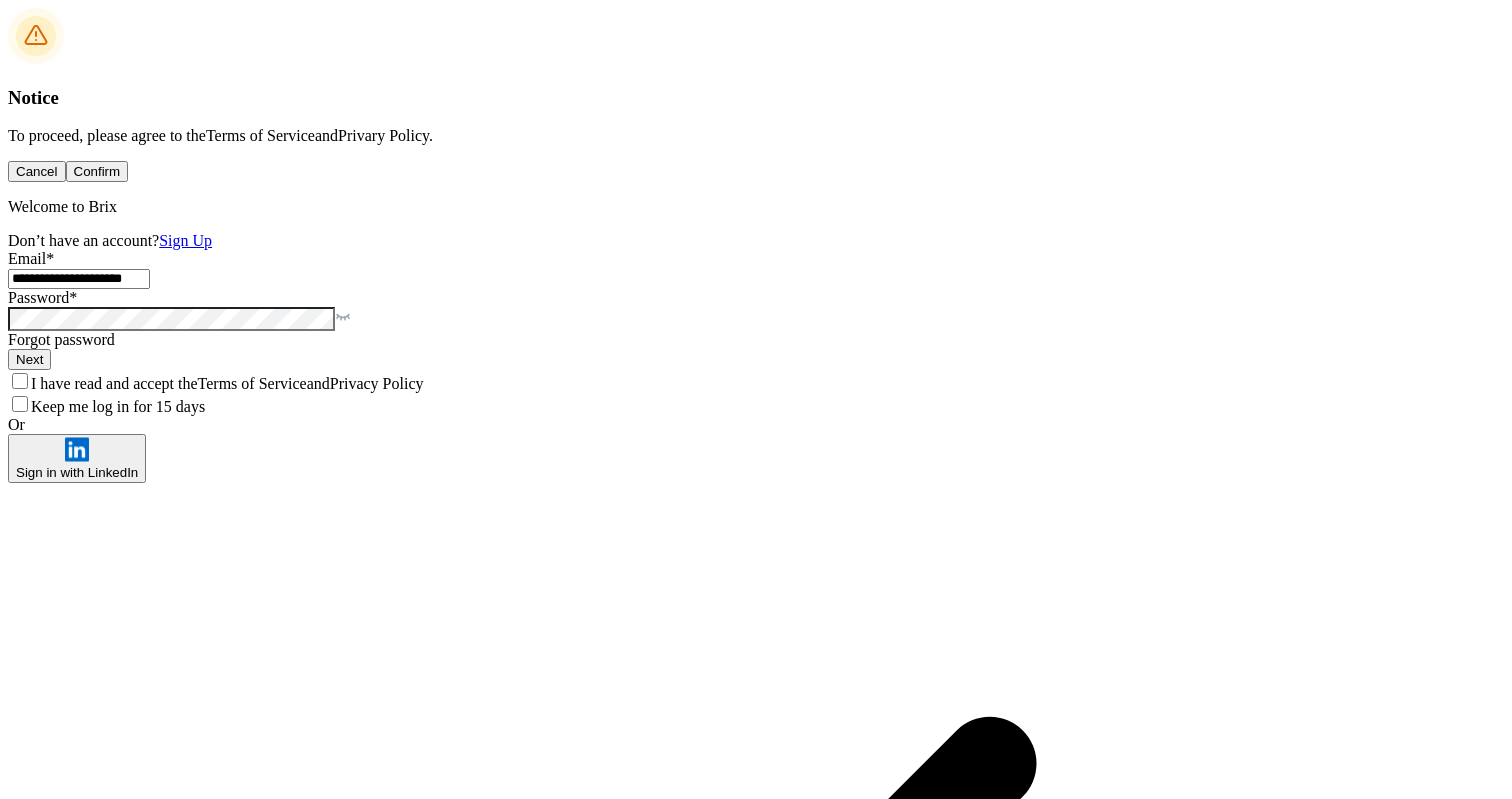 click on "**********" at bounding box center [79, 279] 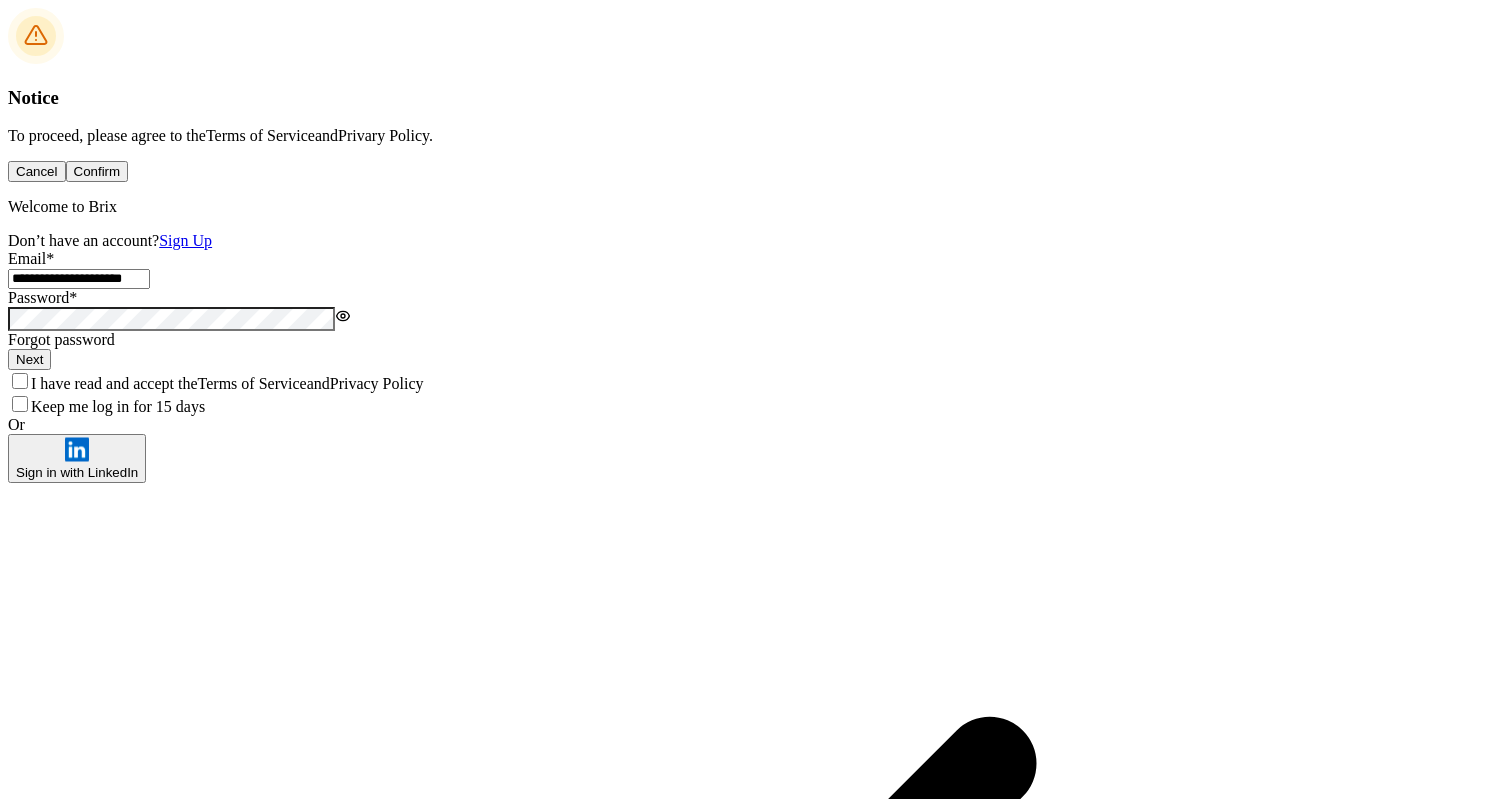 click on "Sign Up" at bounding box center (185, 240) 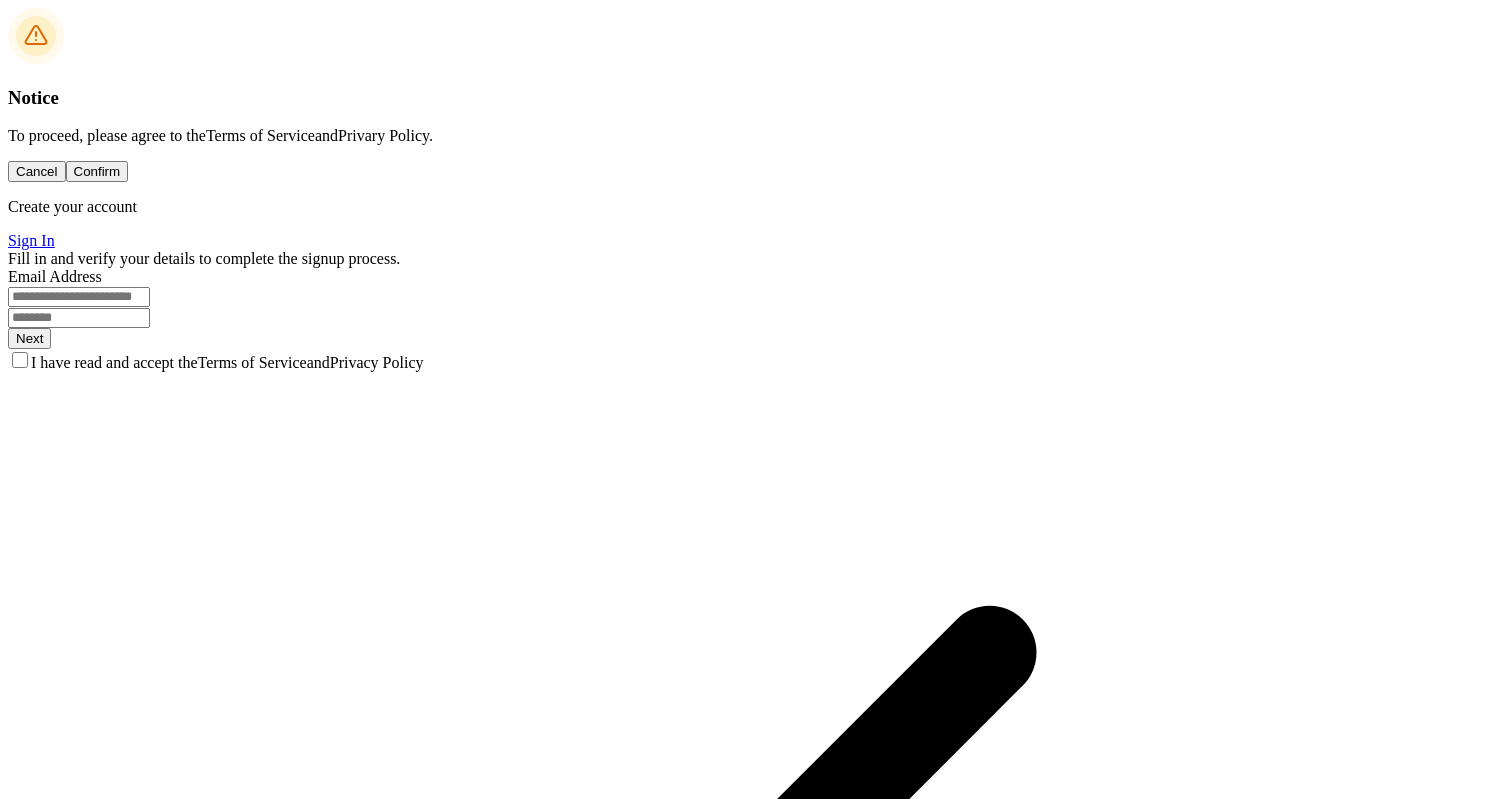 click on "Email Address" at bounding box center [756, 277] 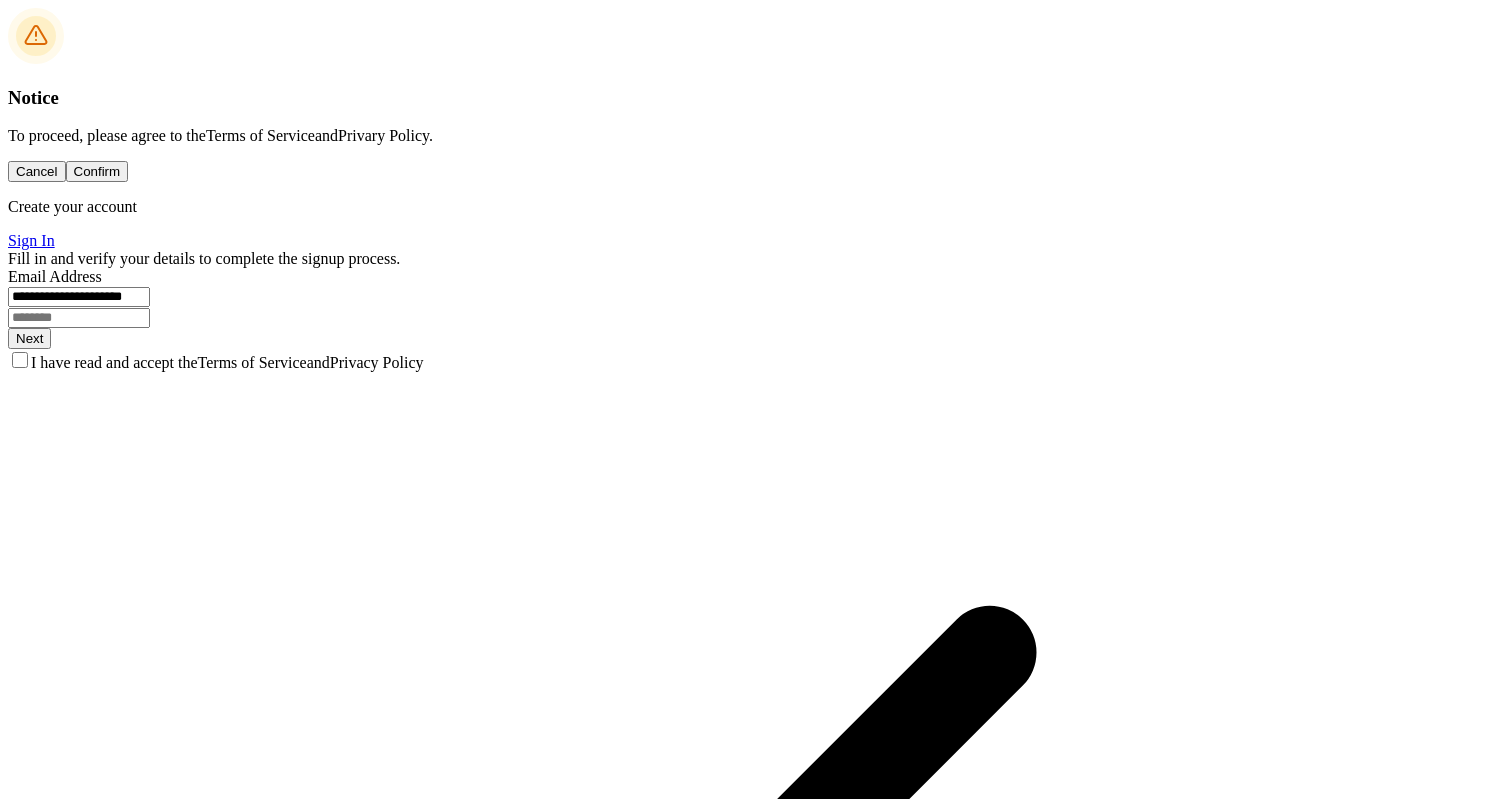 click at bounding box center [756, 317] 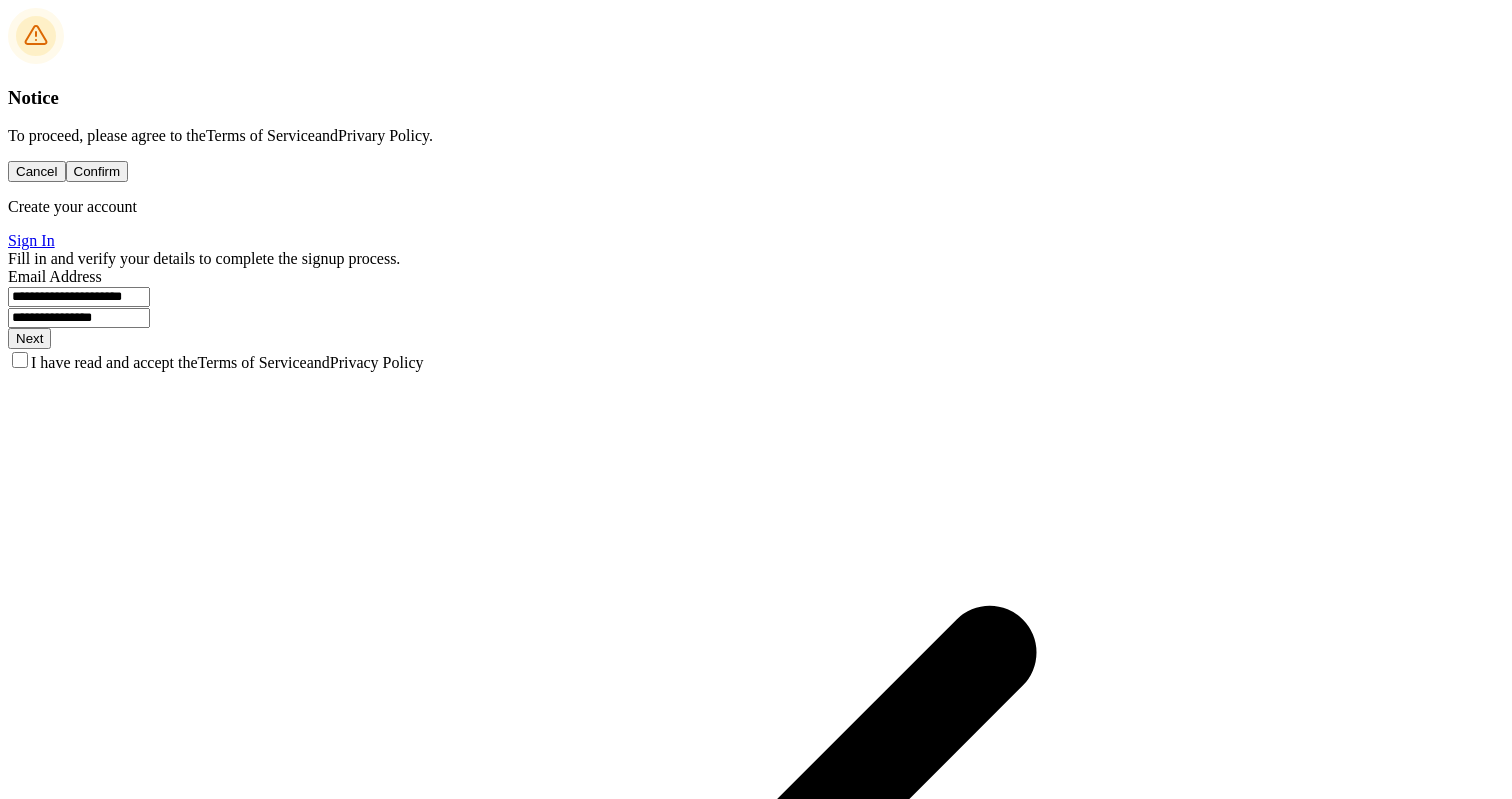 type on "**********" 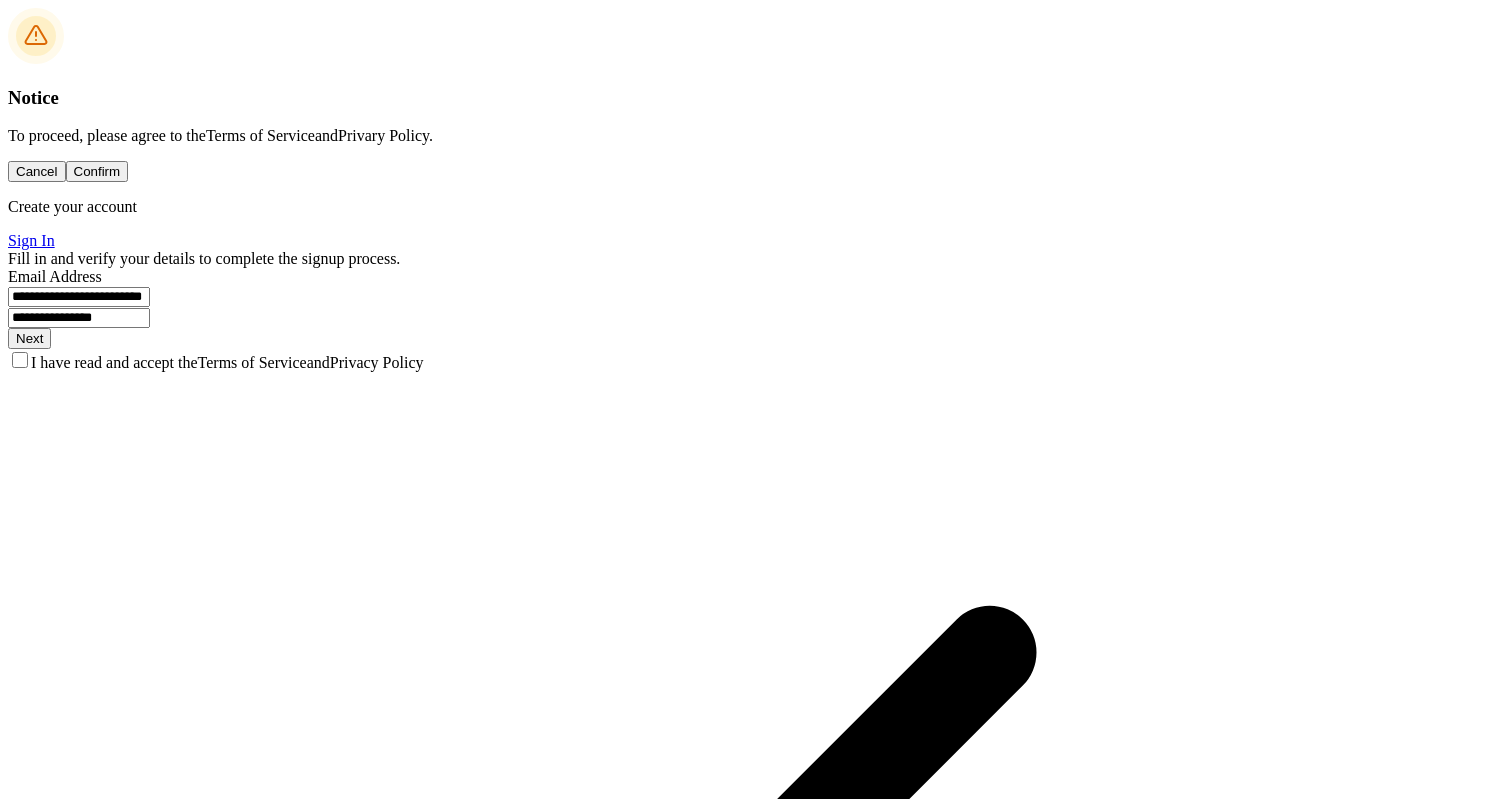 click on "**********" at bounding box center [79, 297] 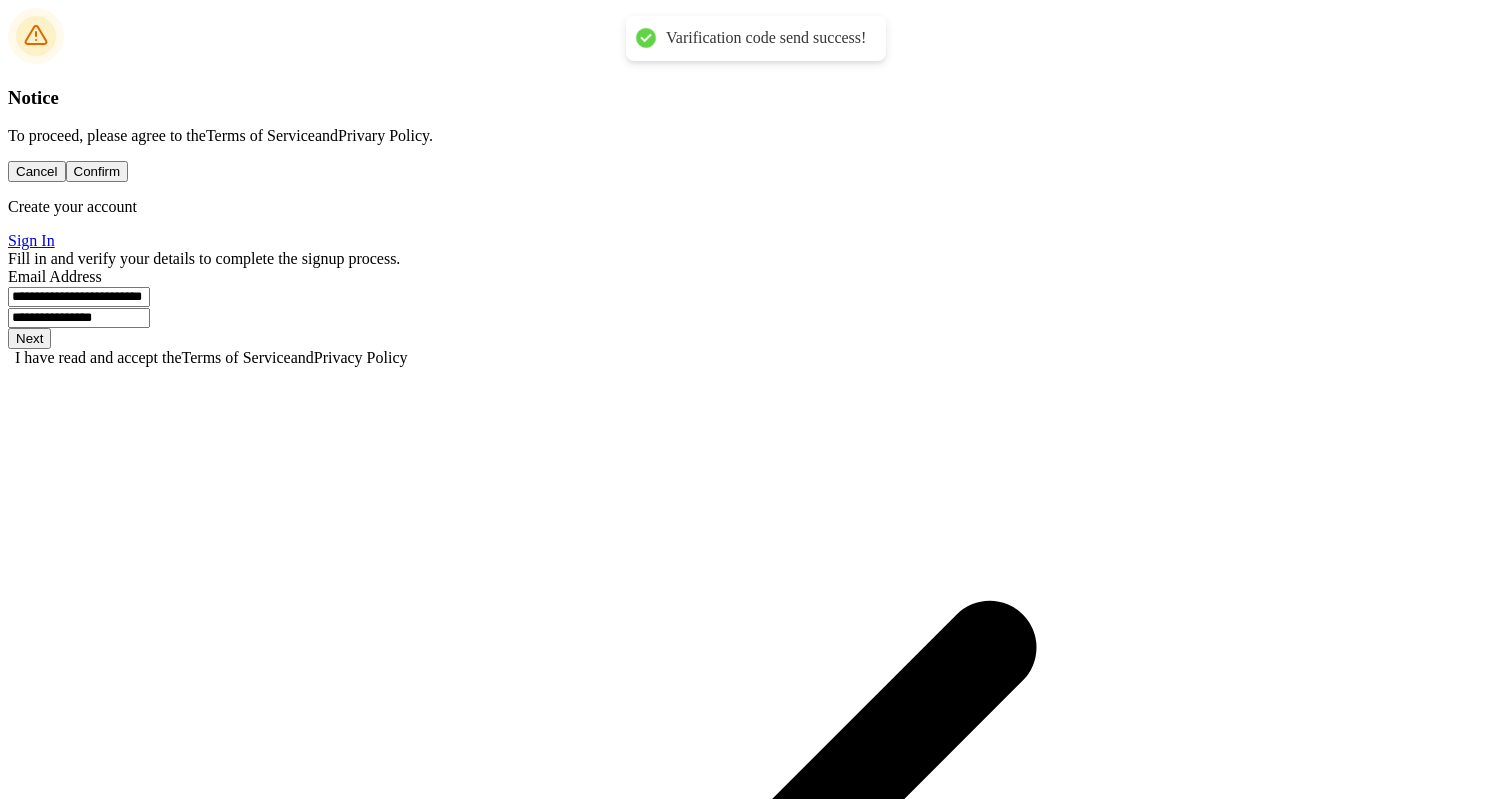 click at bounding box center [79, 1980] 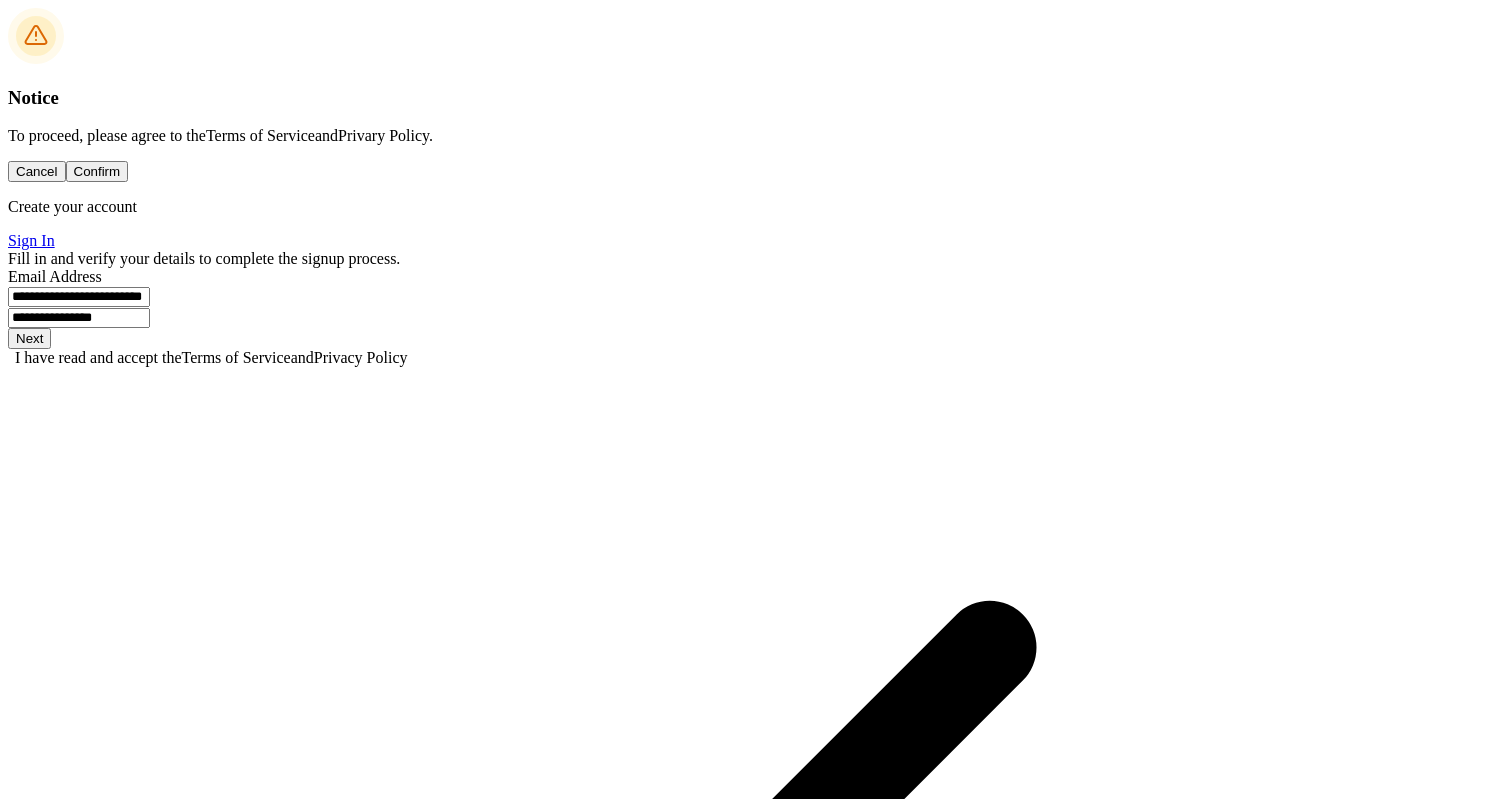 paste on "******" 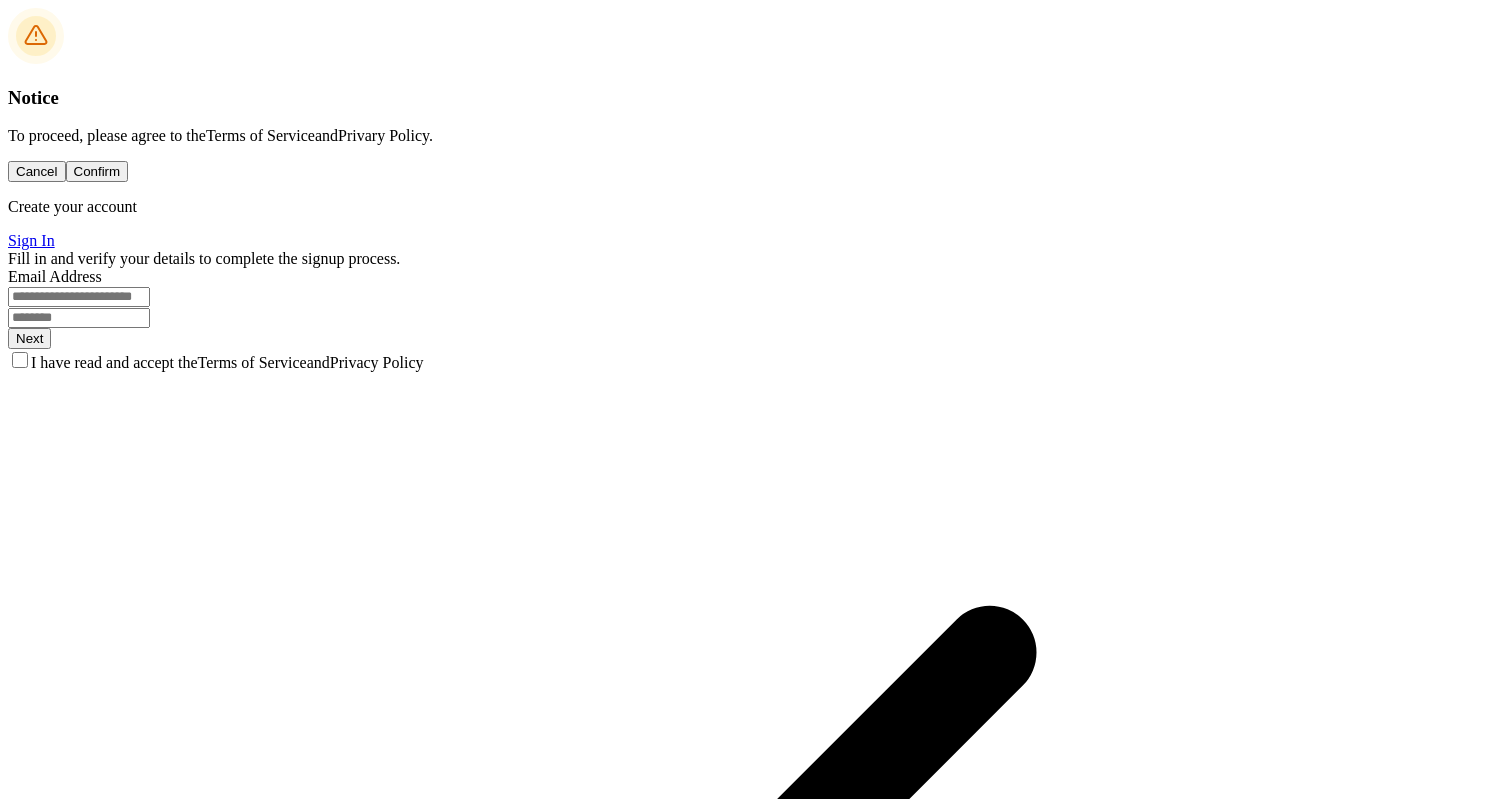 scroll, scrollTop: 0, scrollLeft: 0, axis: both 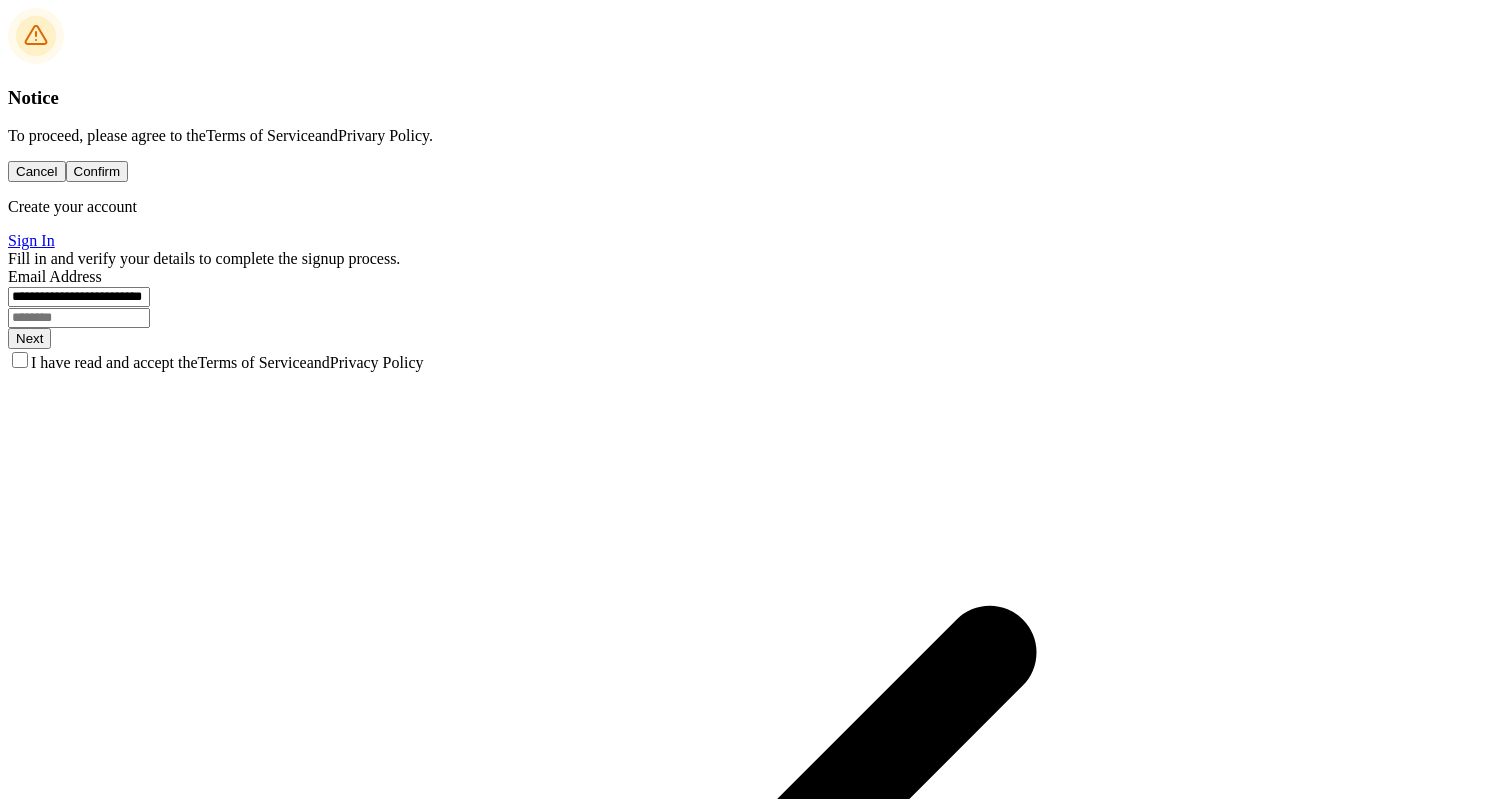 click at bounding box center (79, 318) 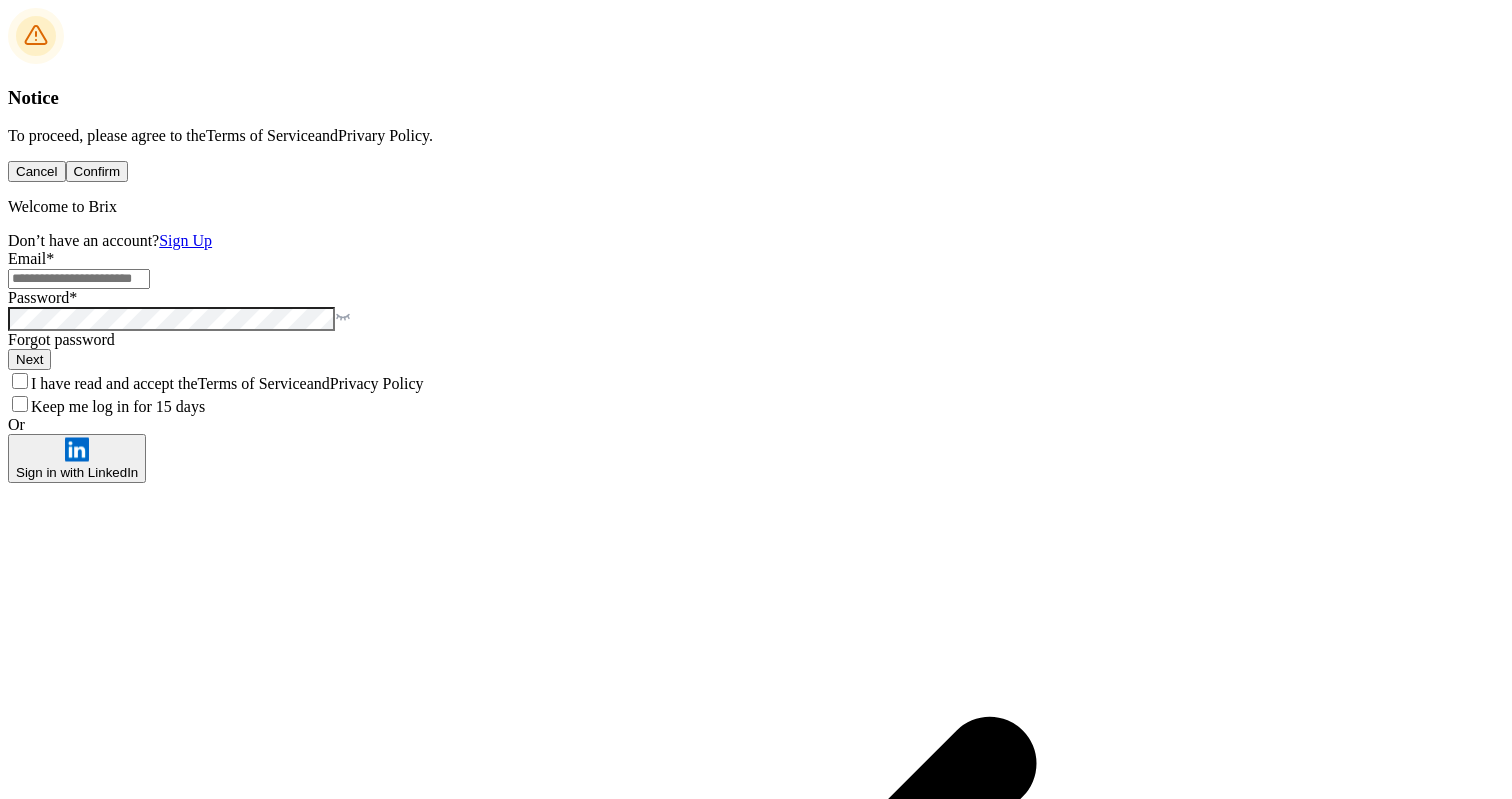 click at bounding box center (79, 279) 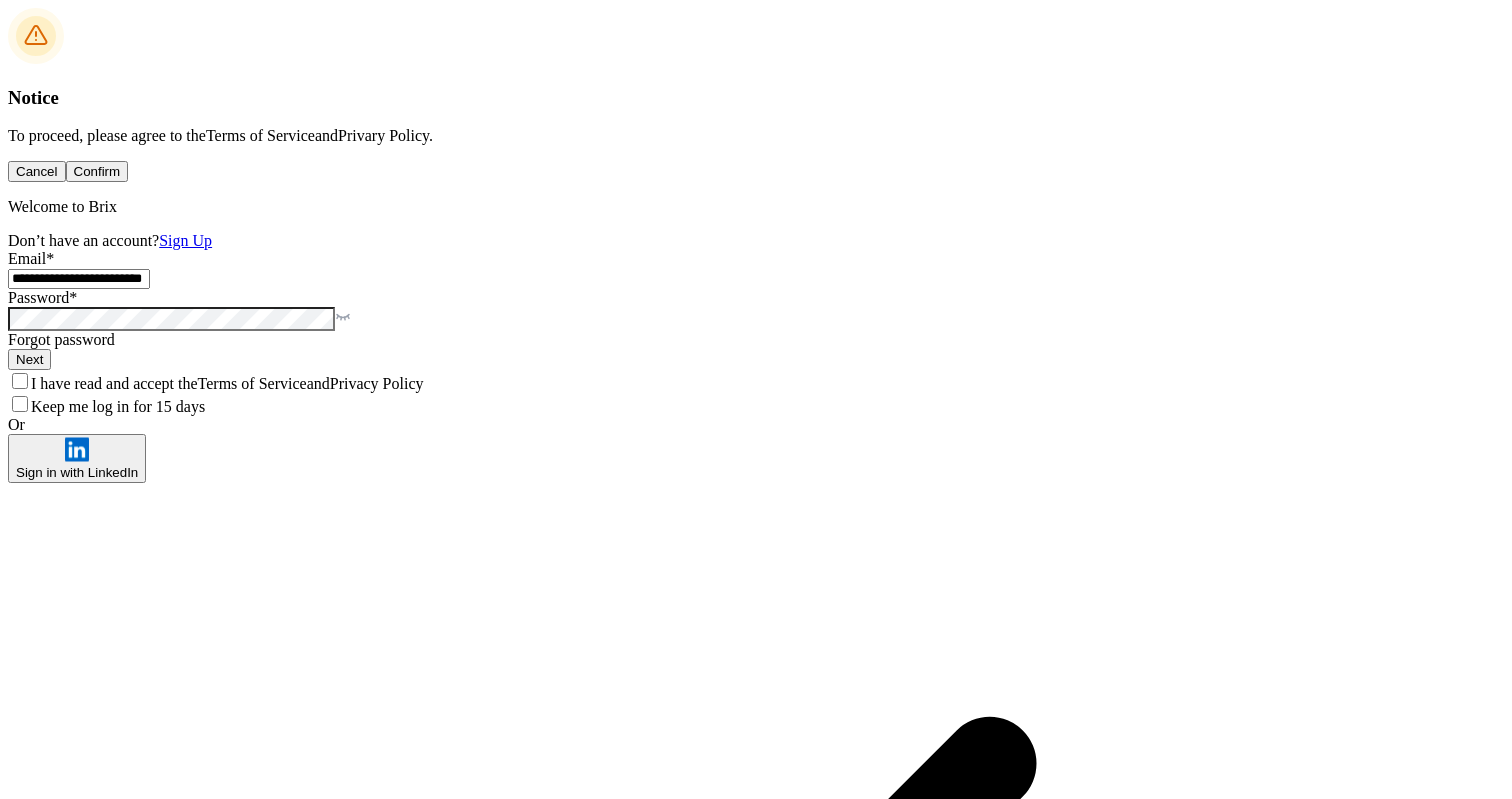 click on "Next" at bounding box center [29, 359] 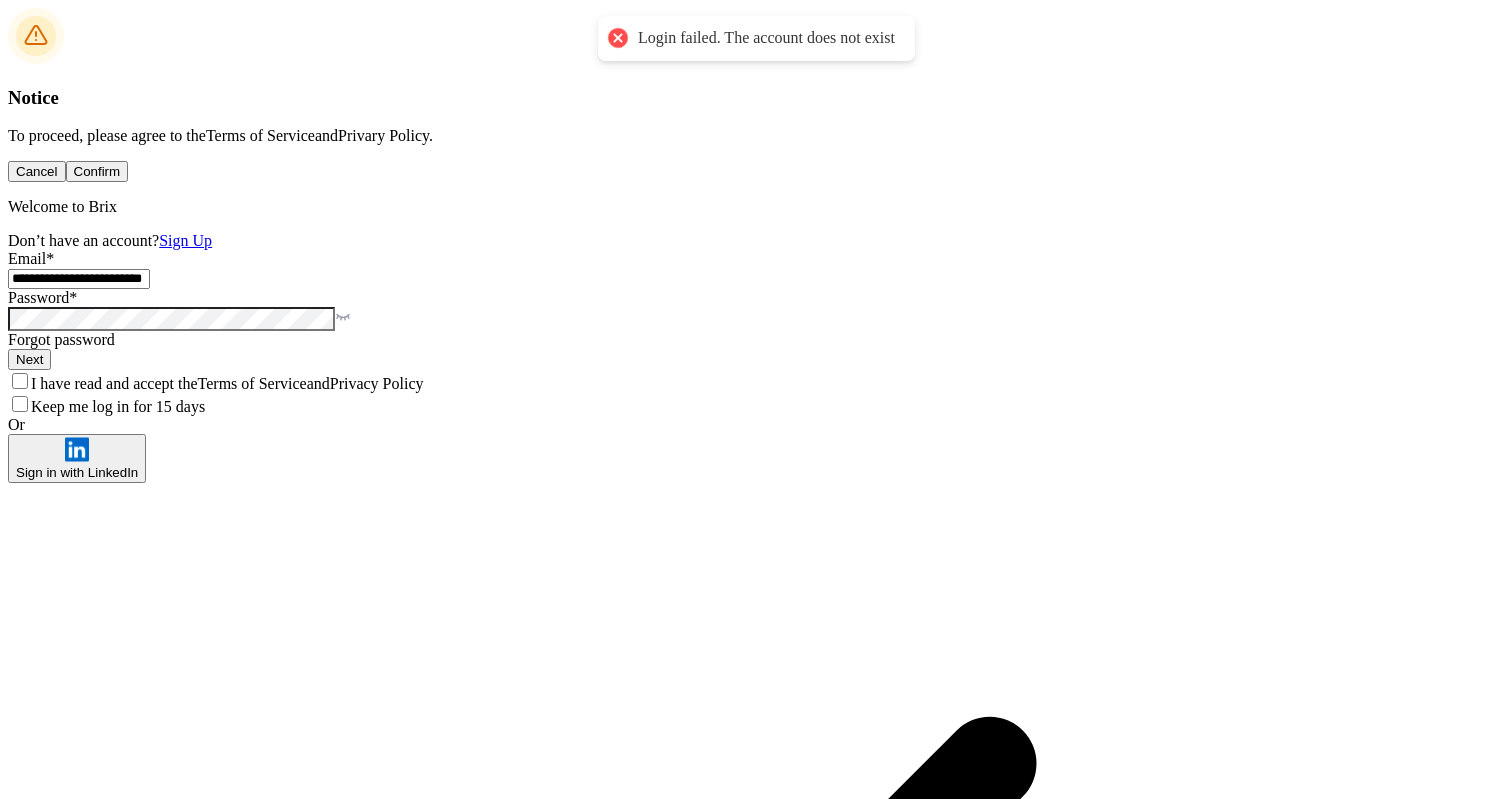 click on "Sign Up" at bounding box center [185, 240] 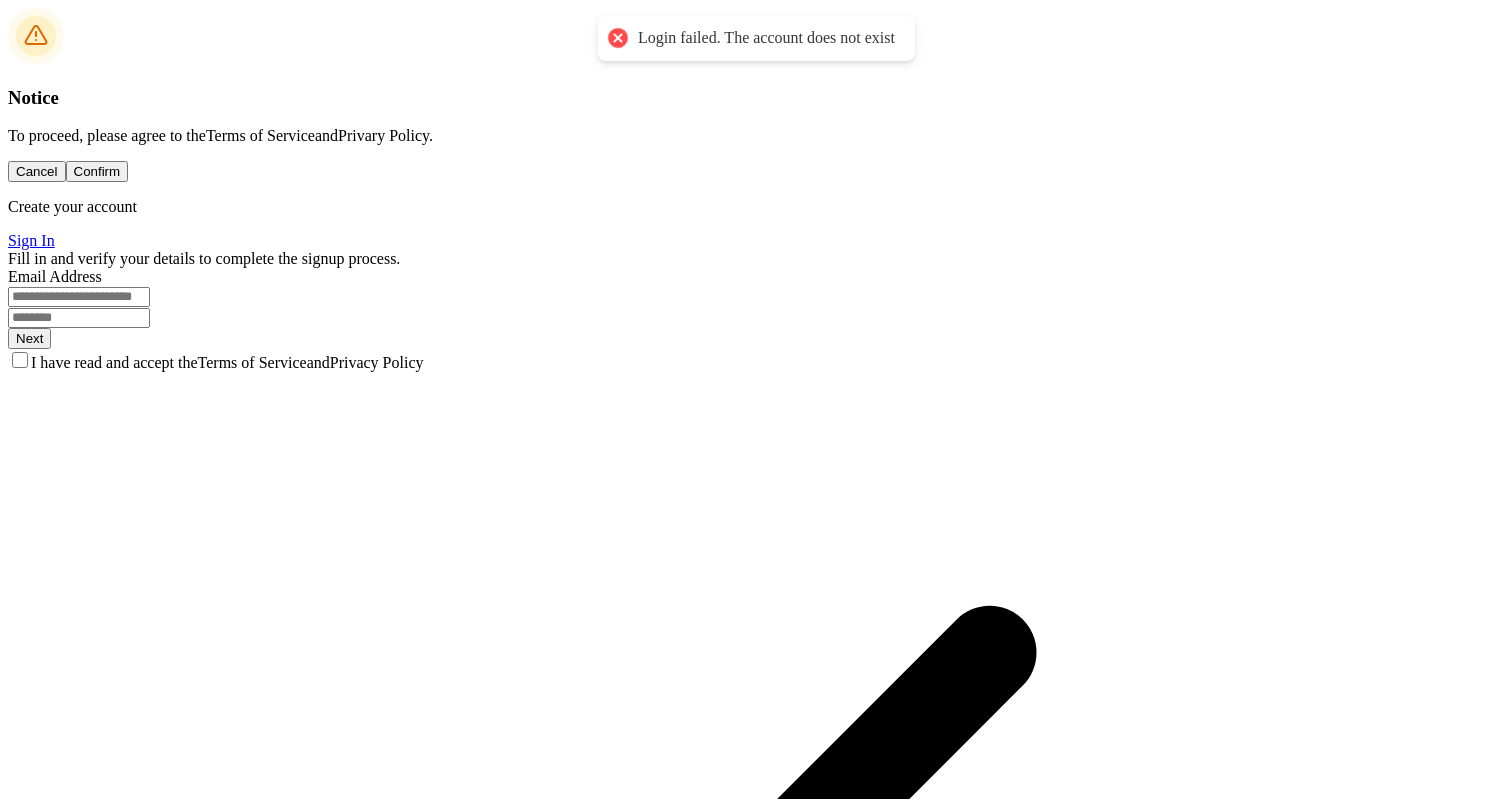 click on "Email Address" at bounding box center (55, 276) 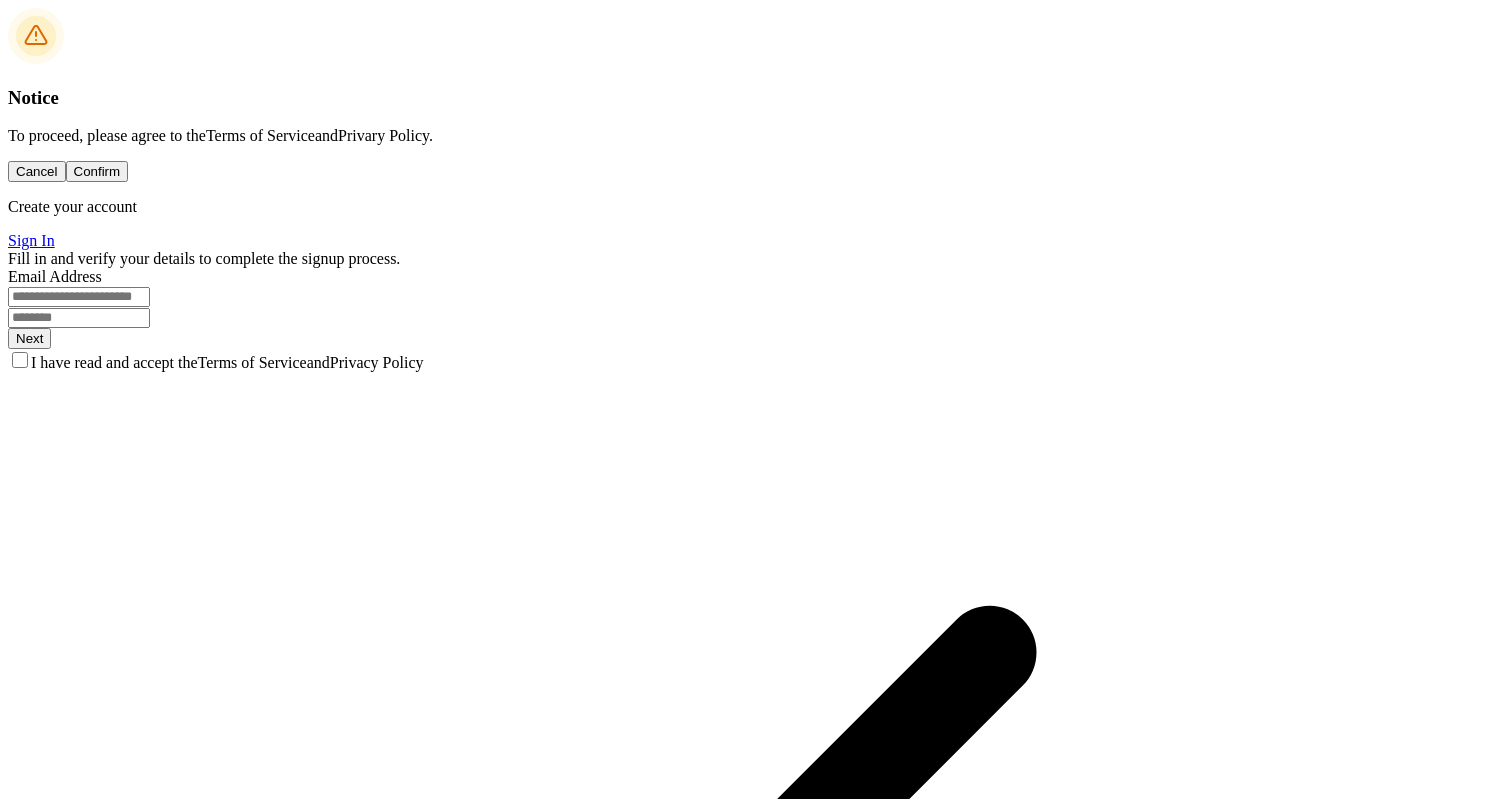 click at bounding box center (79, 297) 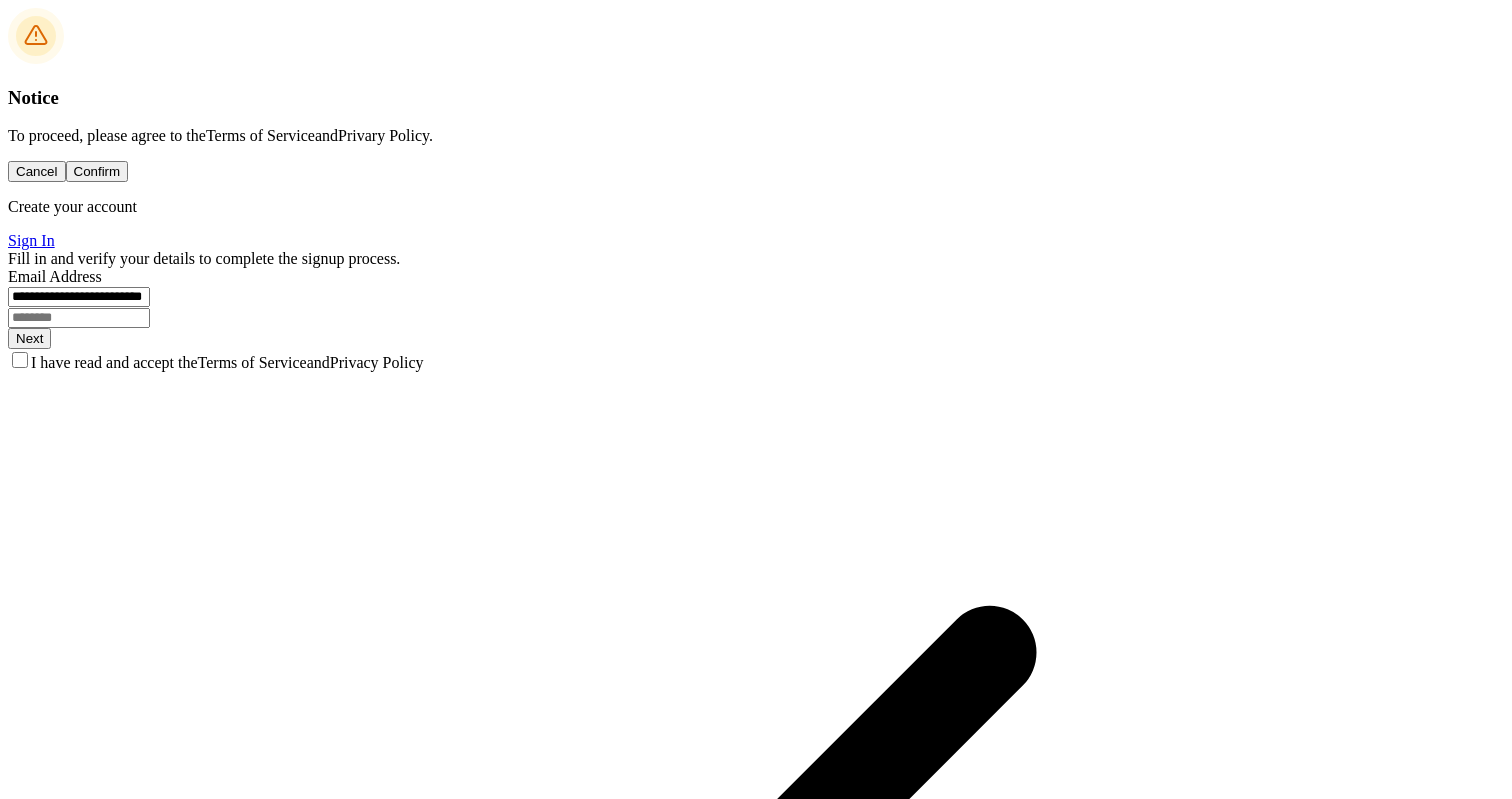 click at bounding box center [79, 318] 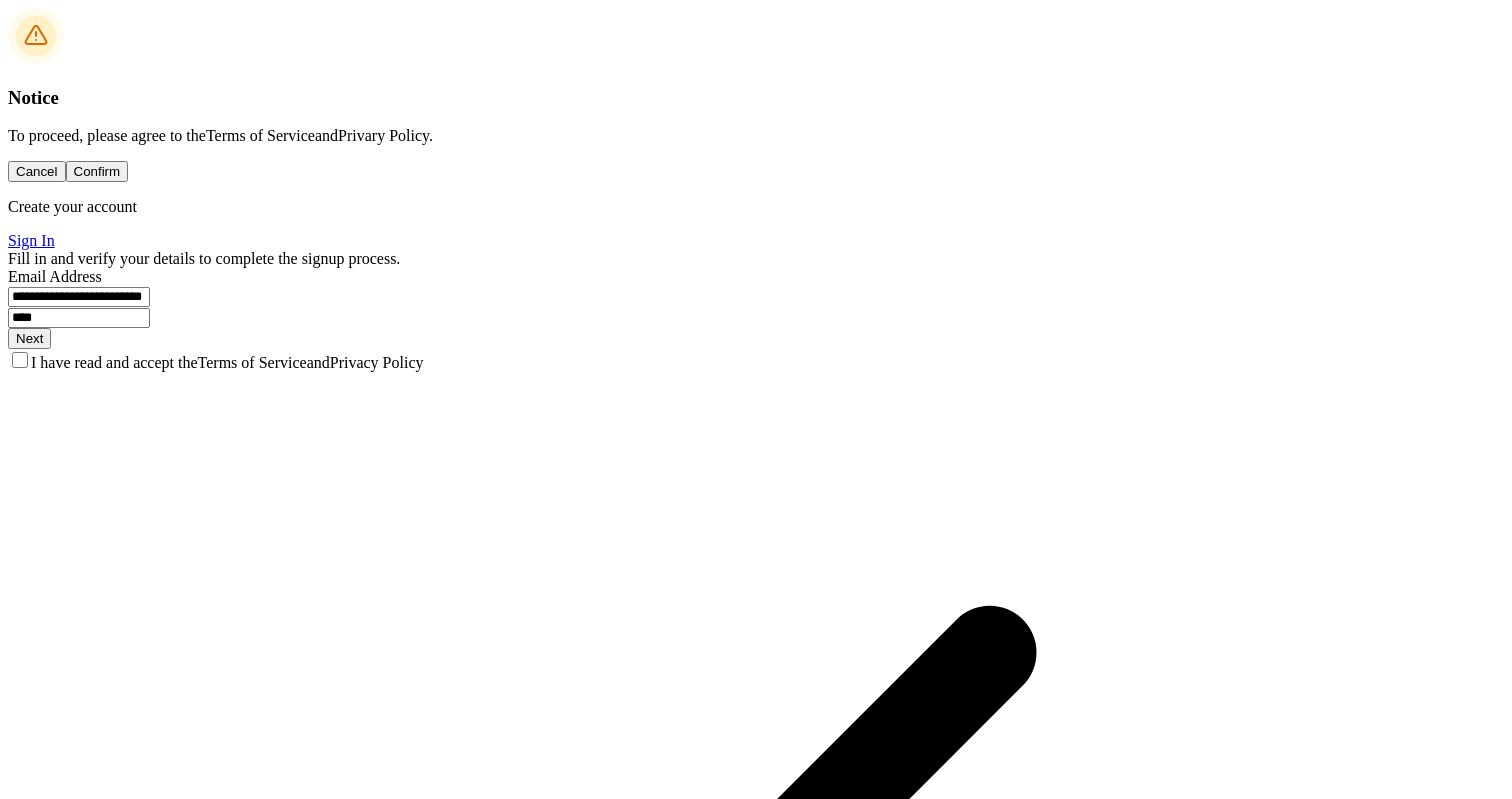 click on "**********" at bounding box center (756, 296) 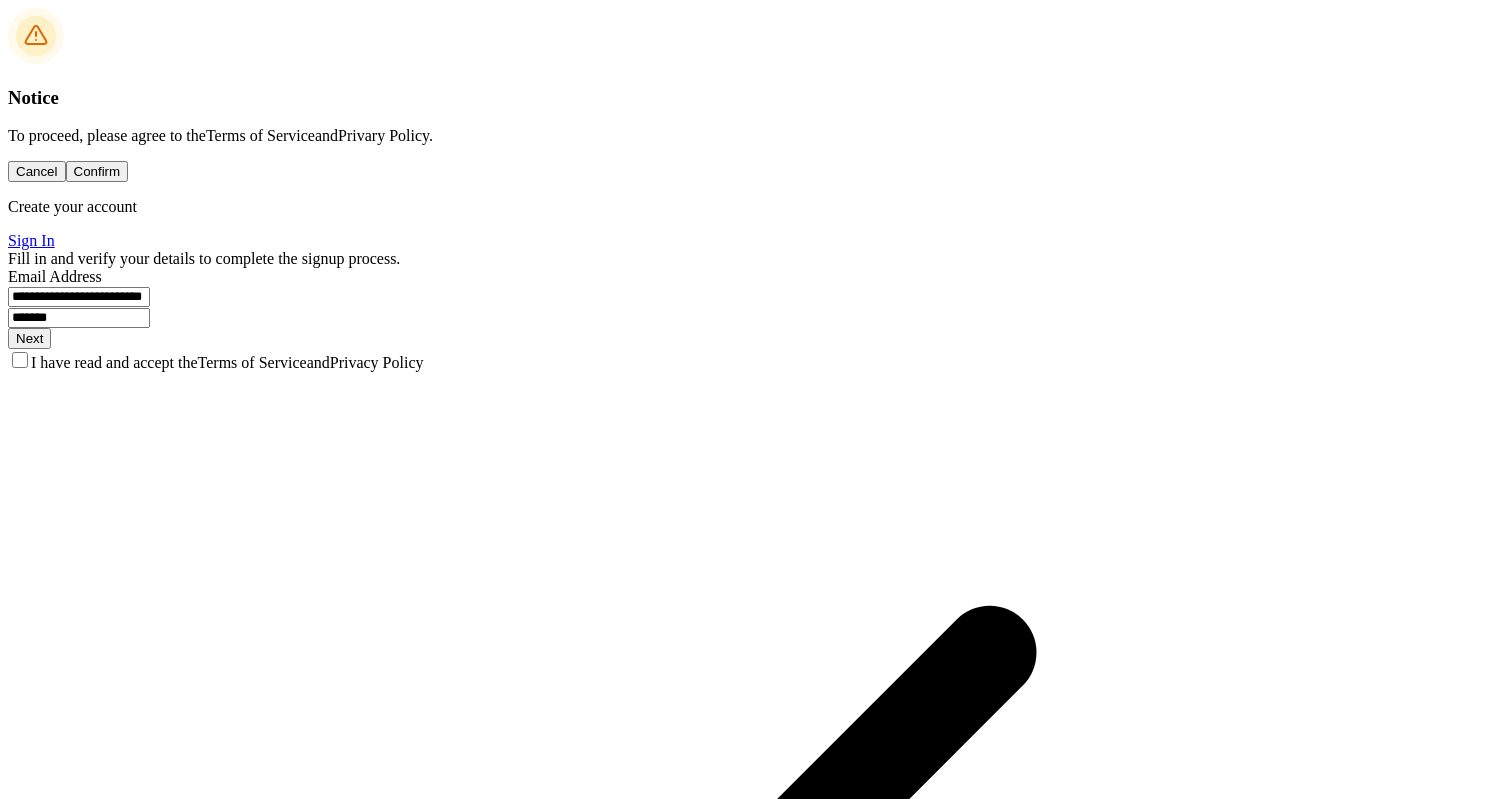 type on "*******" 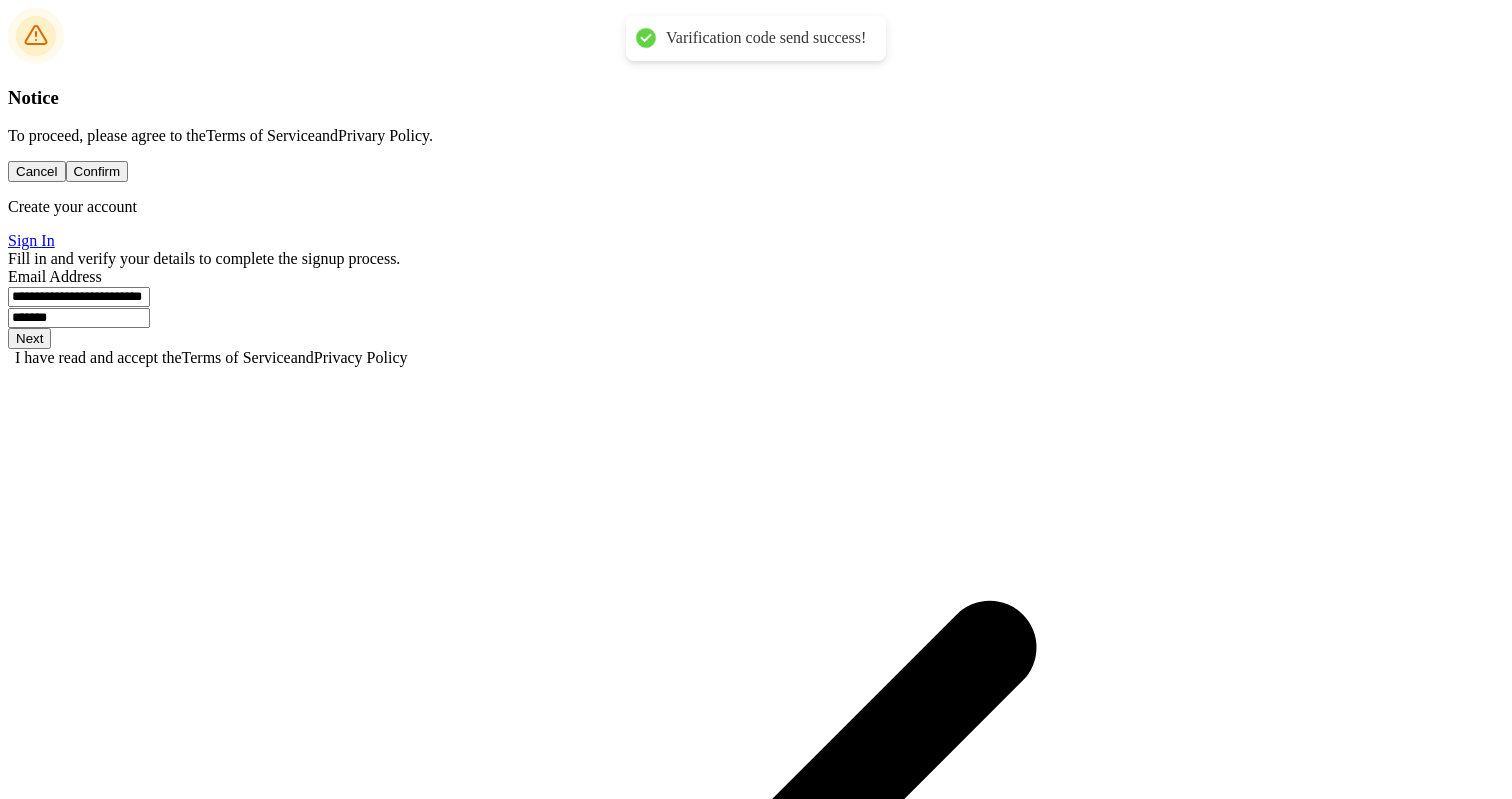 click at bounding box center (79, 1980) 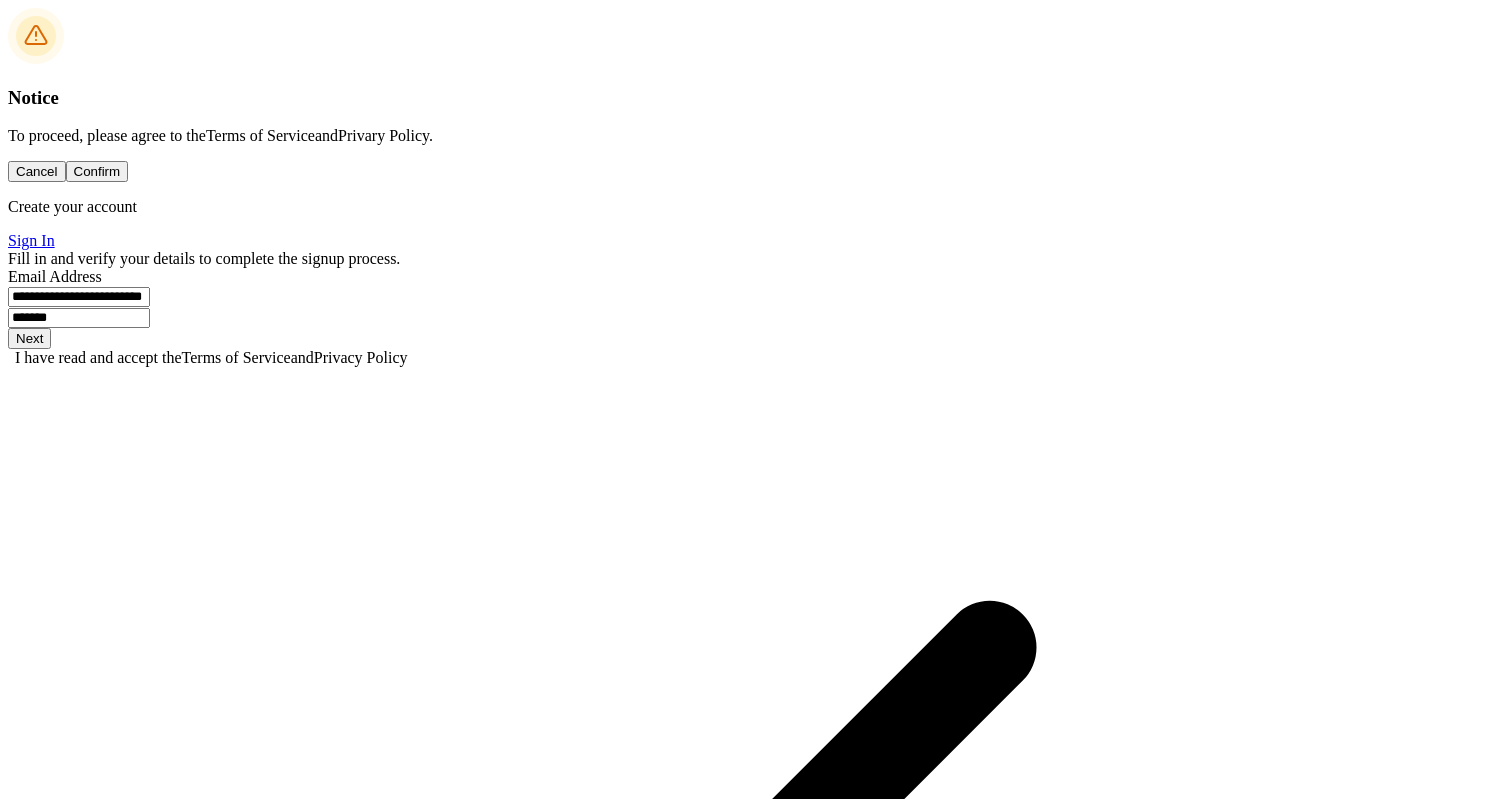 paste on "******" 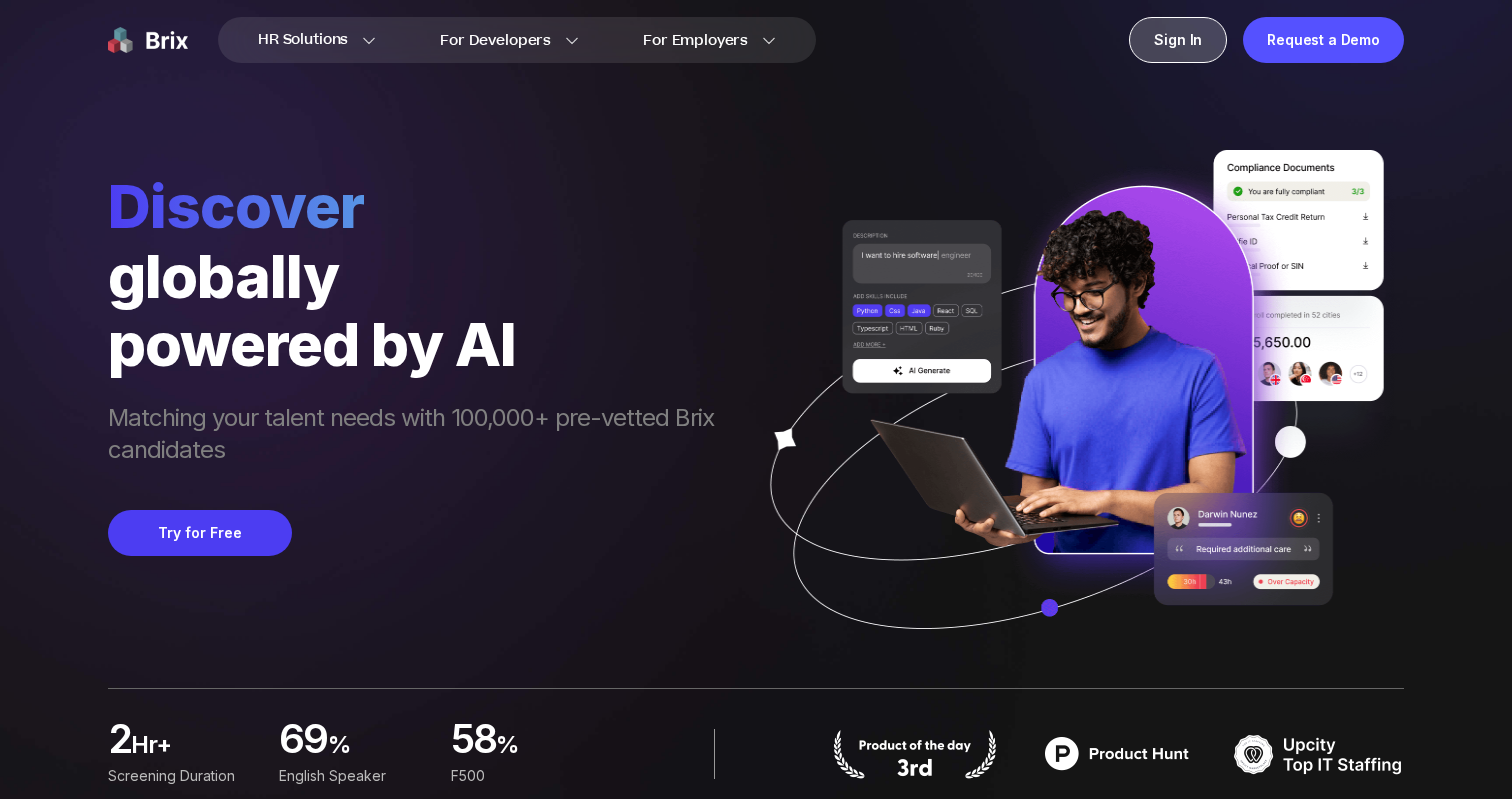 scroll, scrollTop: 0, scrollLeft: 0, axis: both 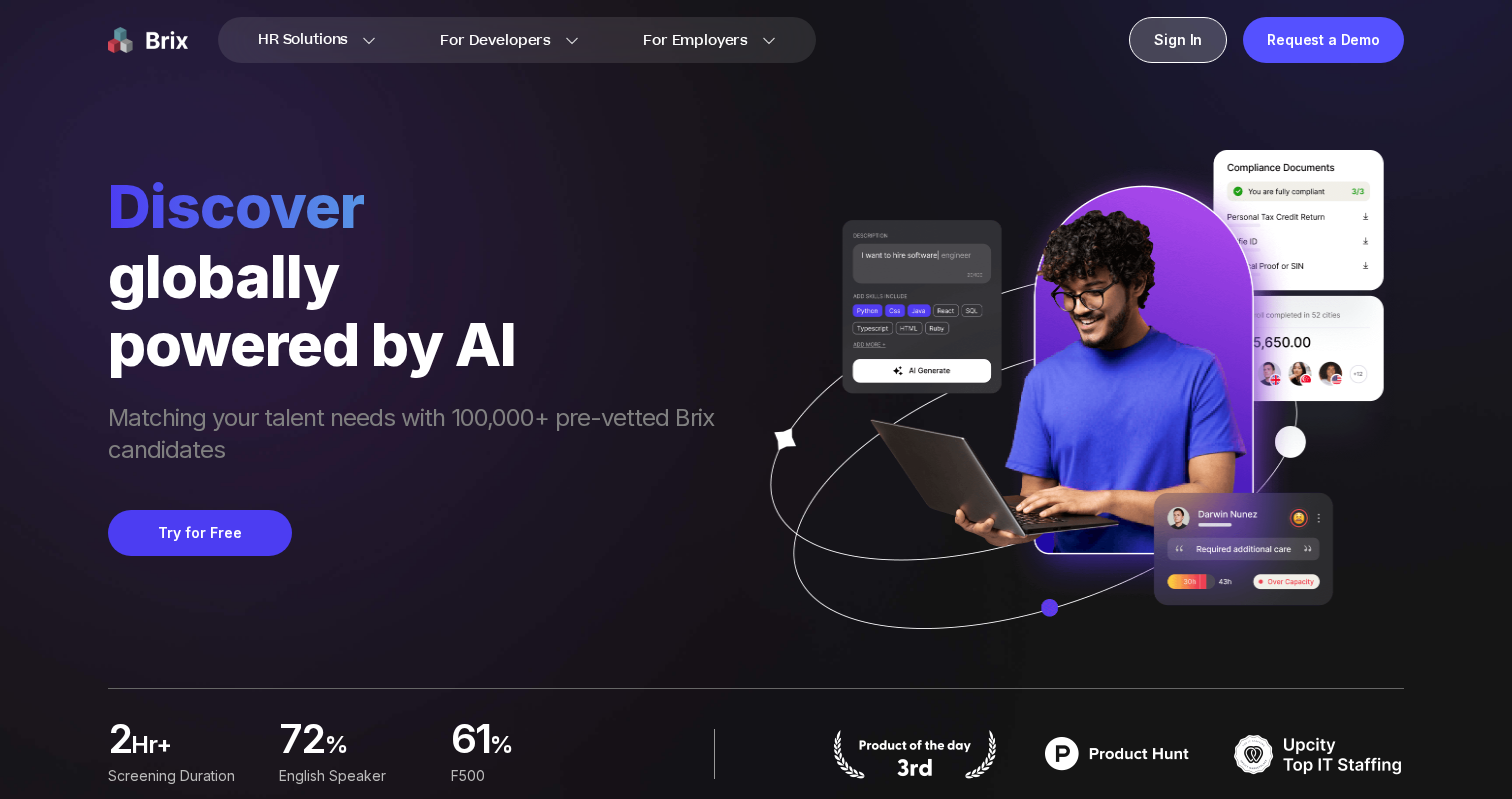 click on "Sign In" at bounding box center (1178, 40) 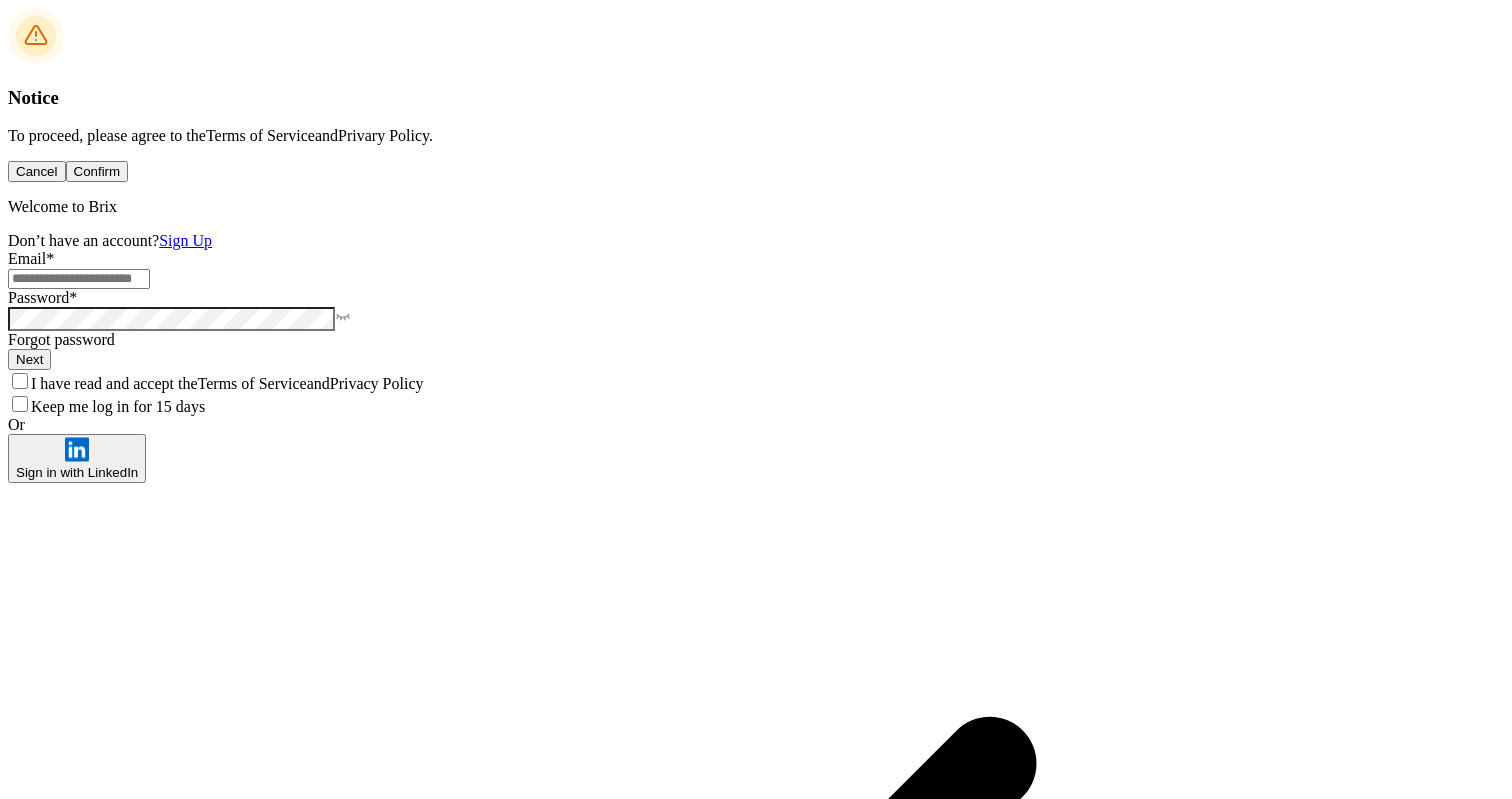 scroll, scrollTop: 0, scrollLeft: 0, axis: both 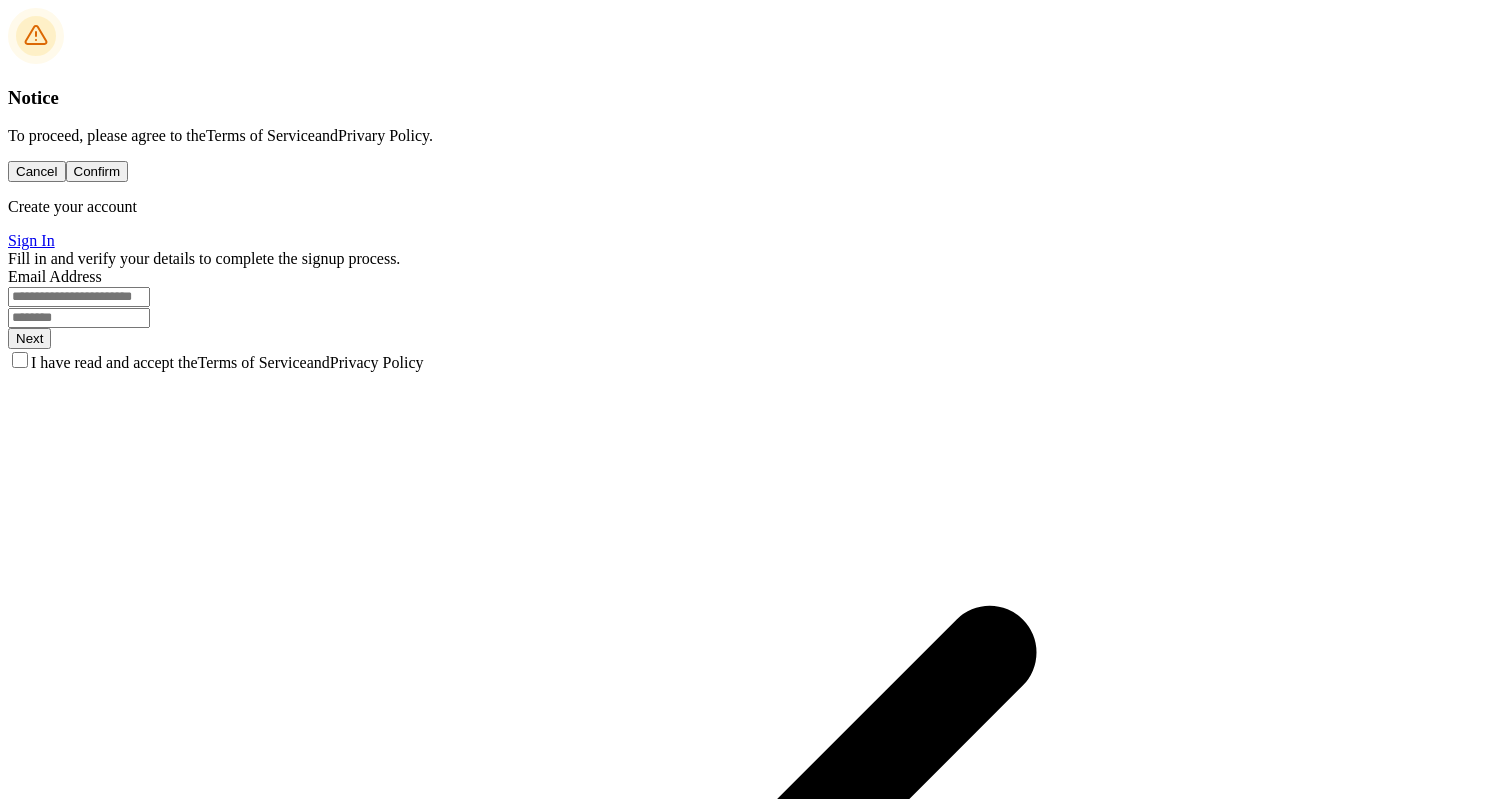 click at bounding box center [79, 297] 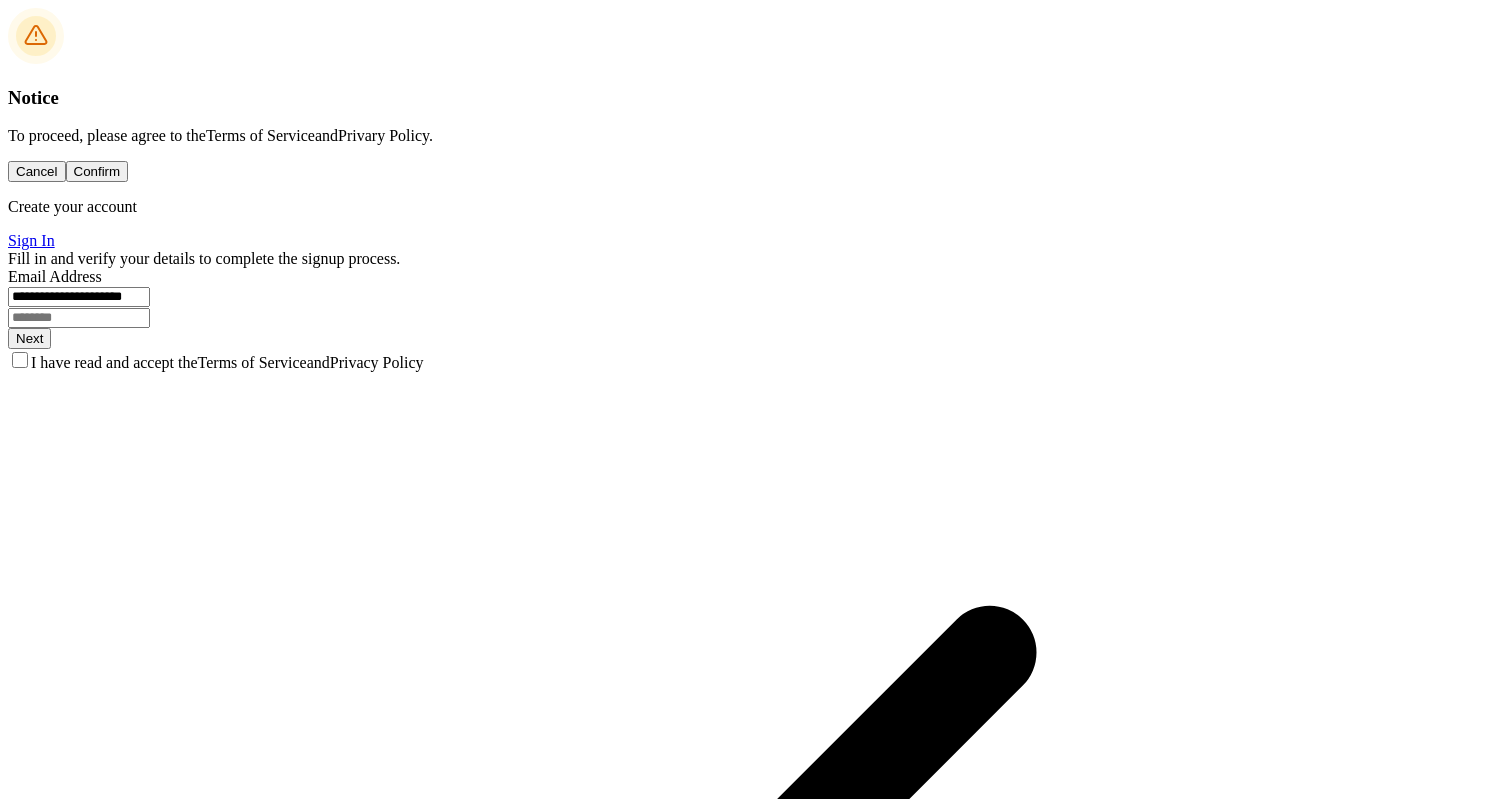 click at bounding box center (79, 318) 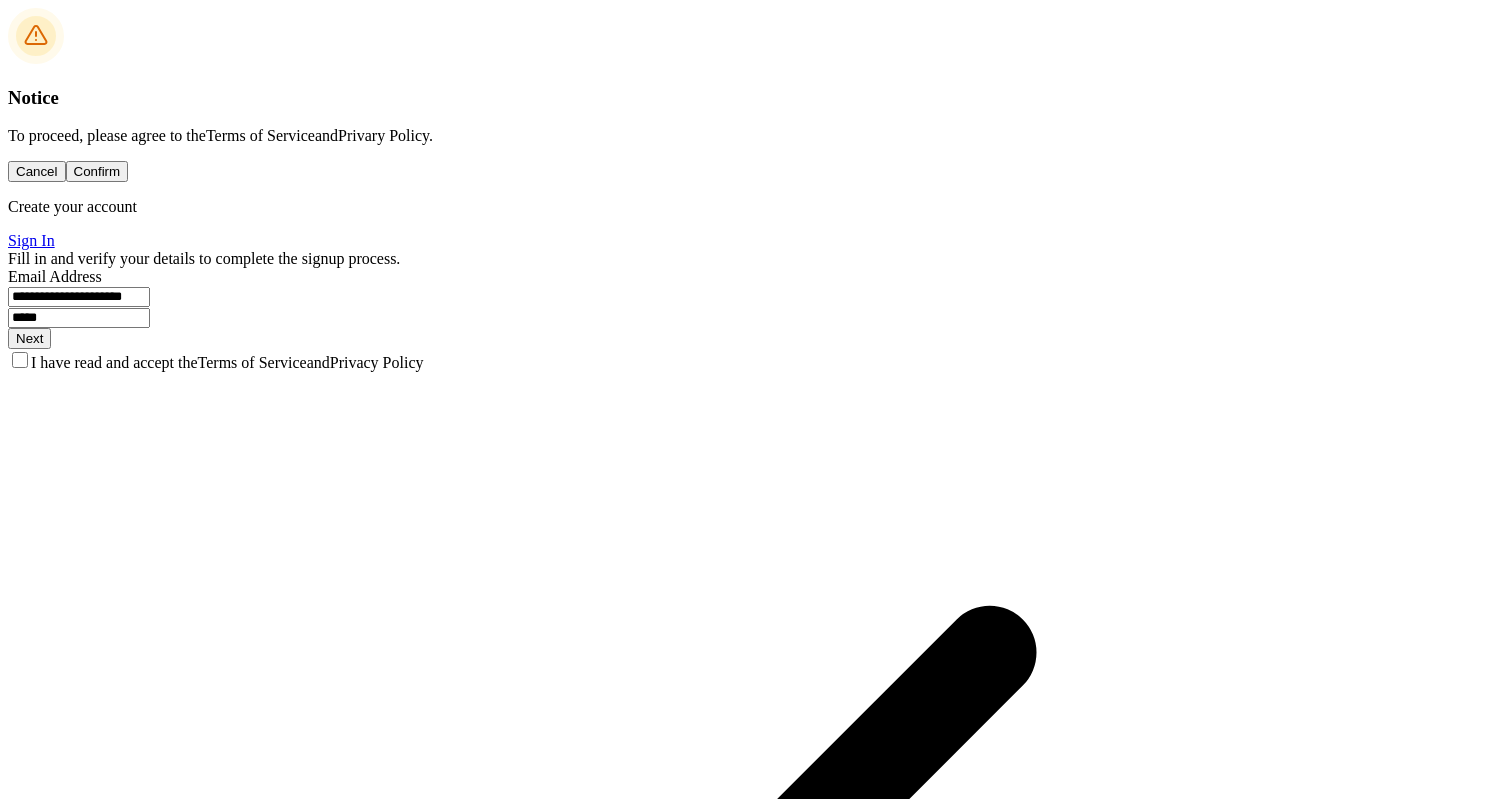 type on "*****" 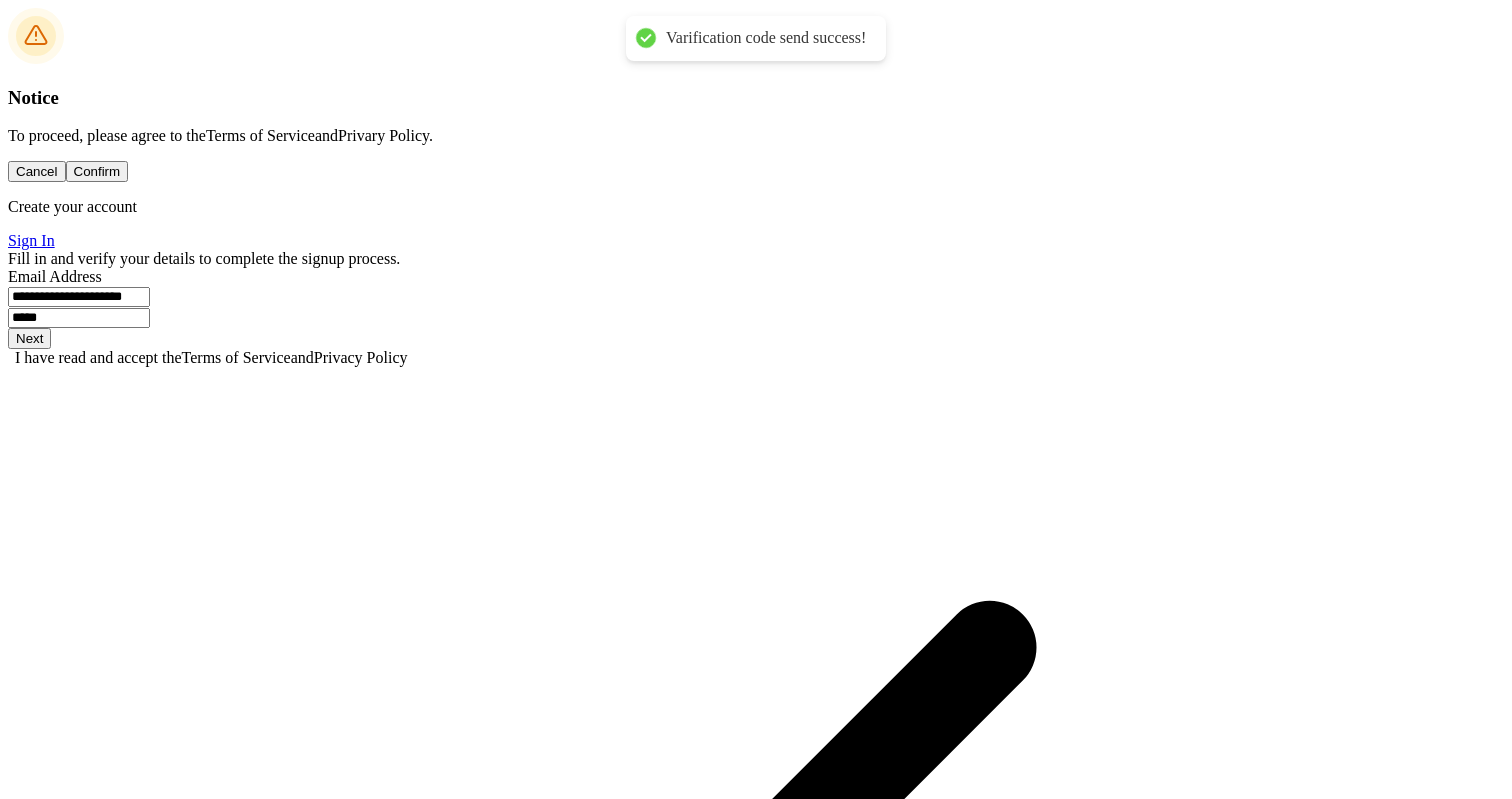 click at bounding box center [79, 1980] 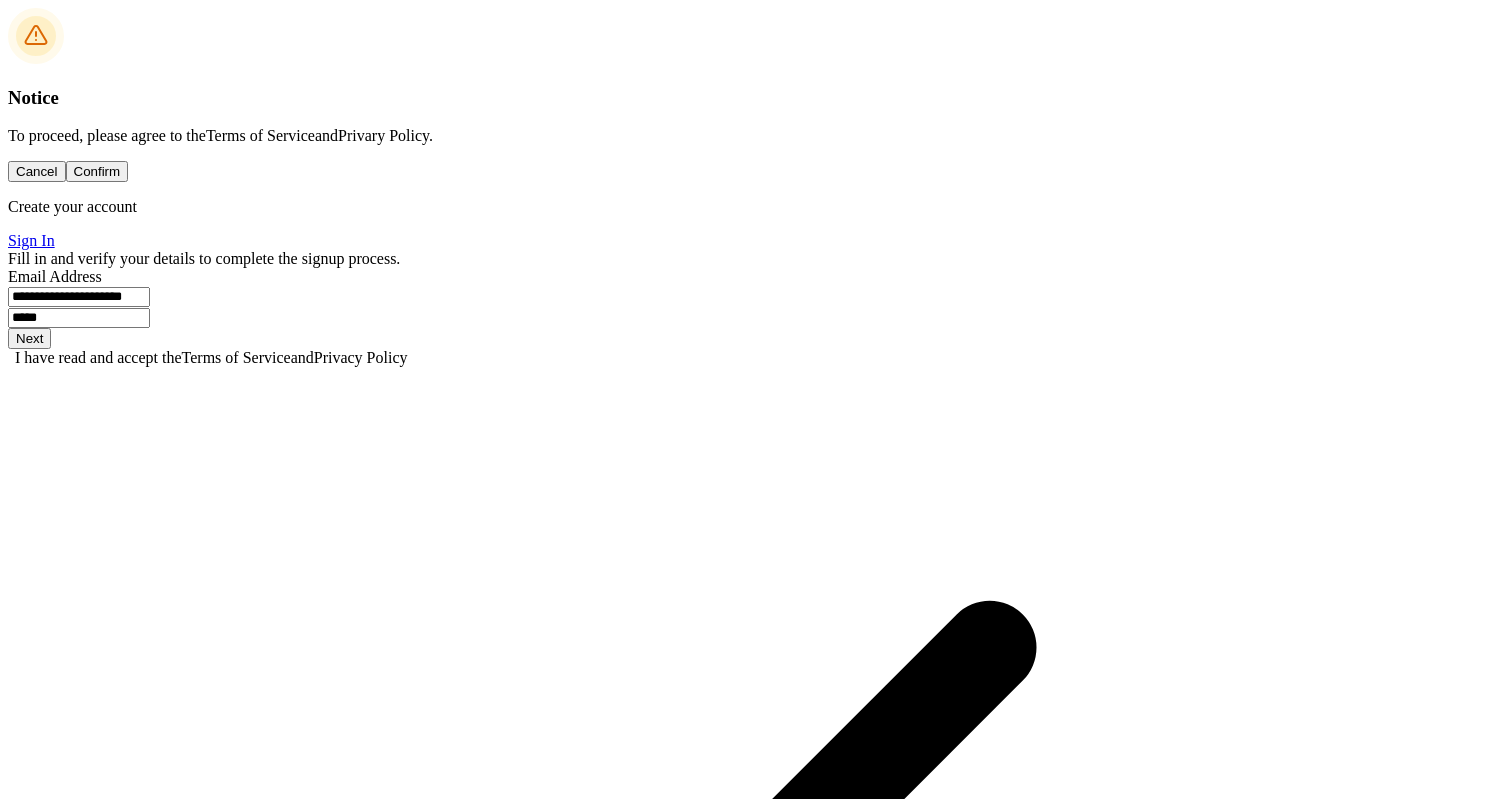 paste on "******" 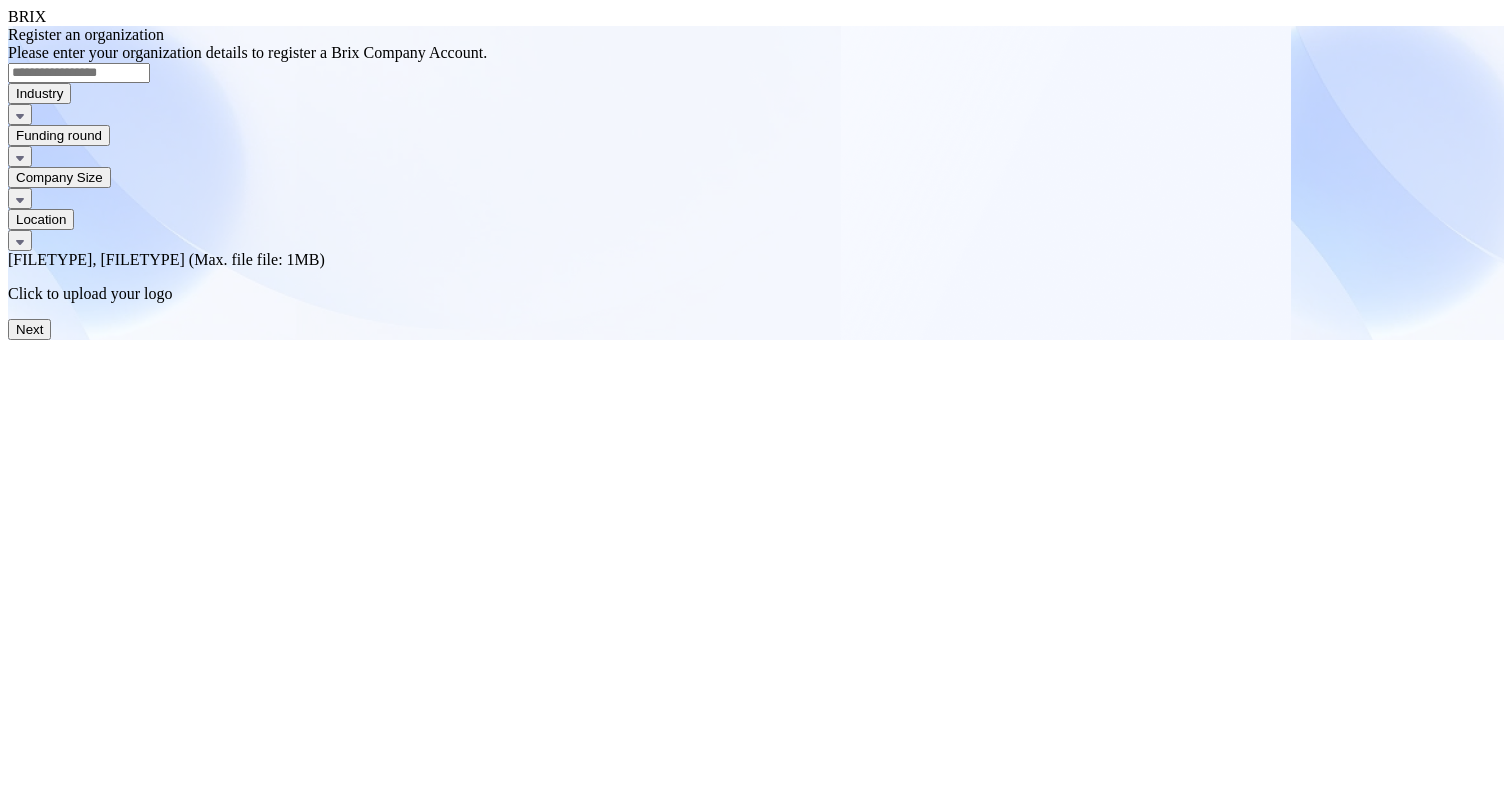 click at bounding box center (79, 73) 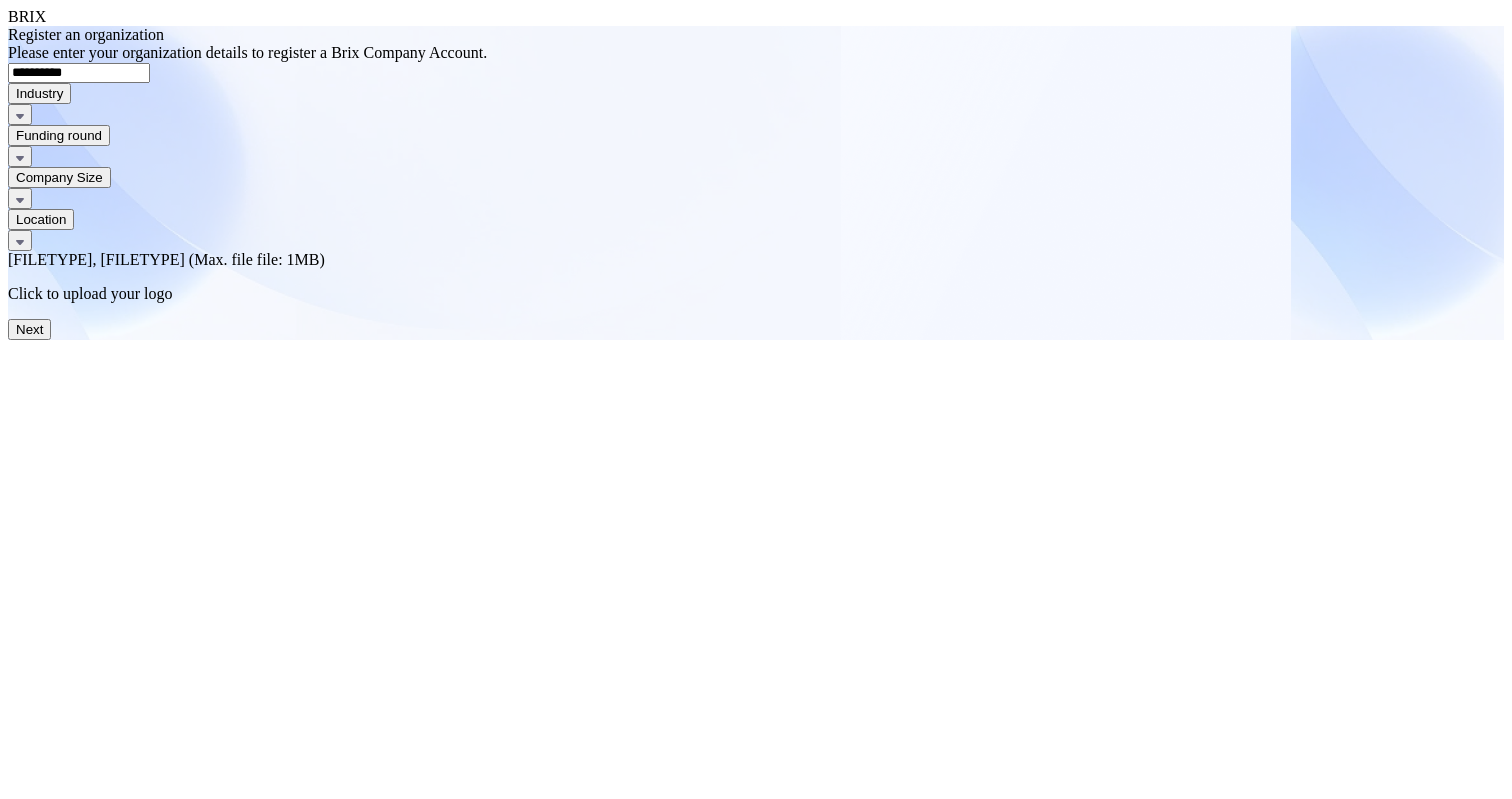 type on "**********" 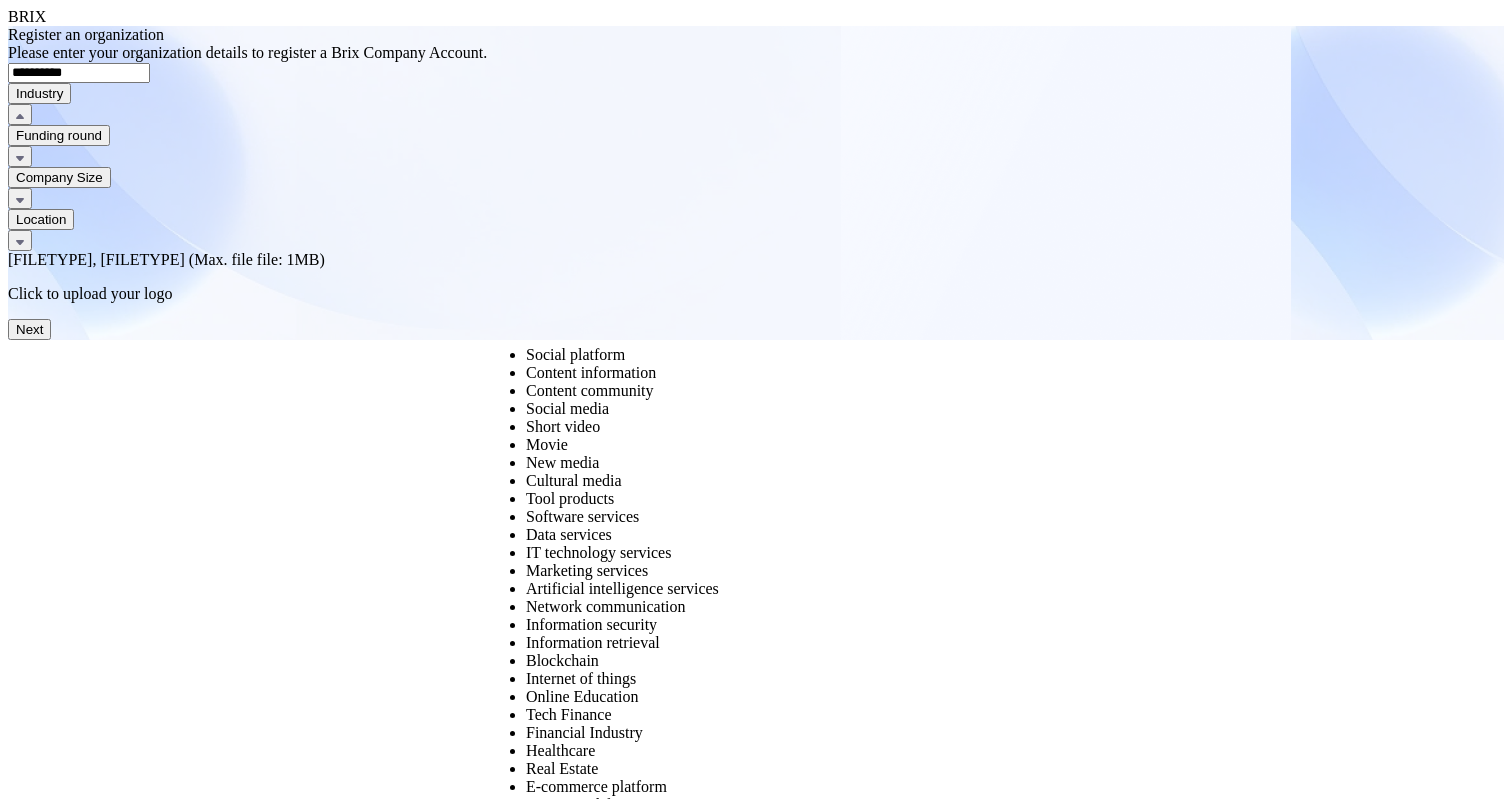 scroll, scrollTop: 331, scrollLeft: 0, axis: vertical 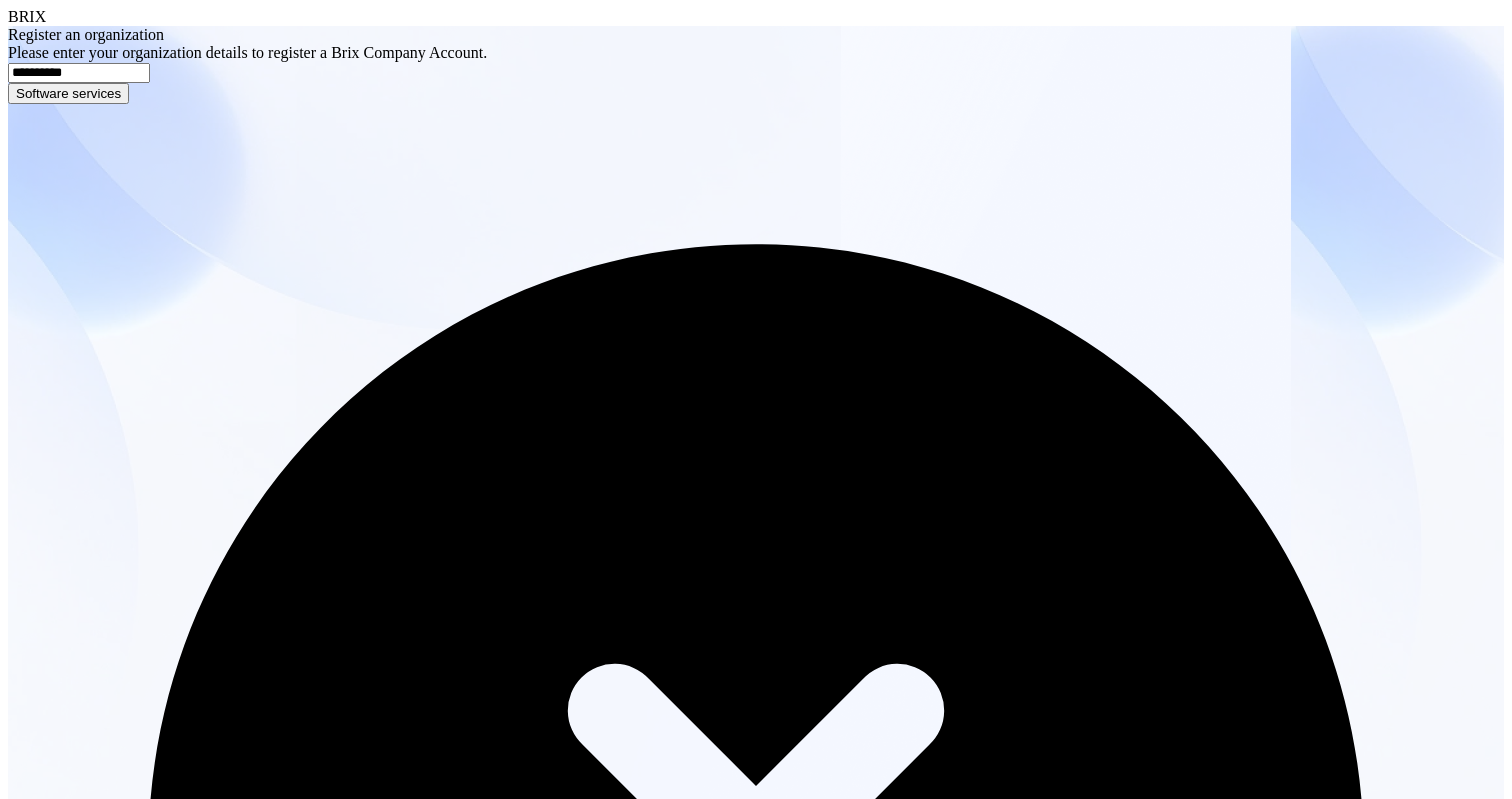 click on "Software services" at bounding box center [756, 854] 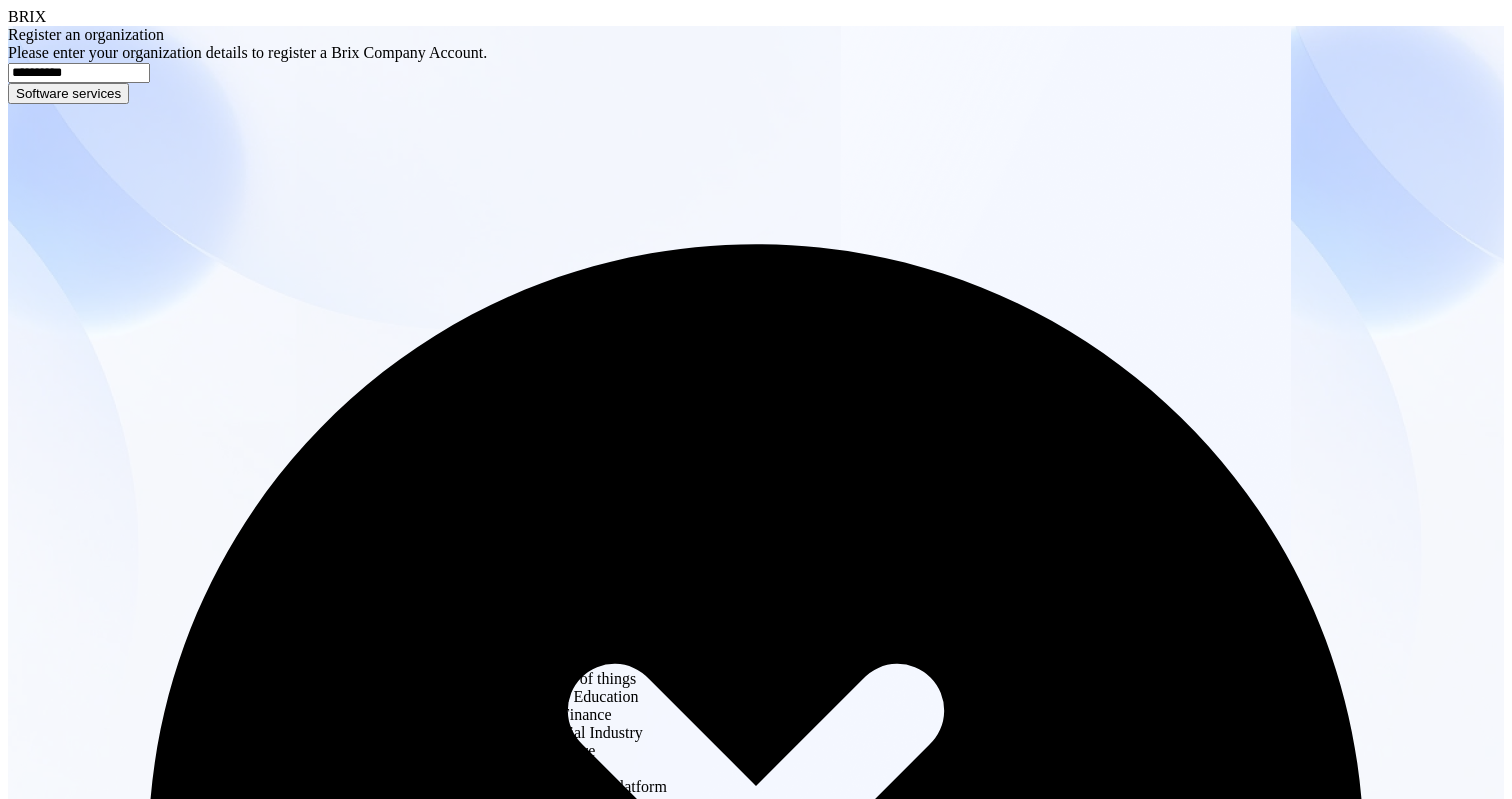scroll, scrollTop: 357, scrollLeft: 0, axis: vertical 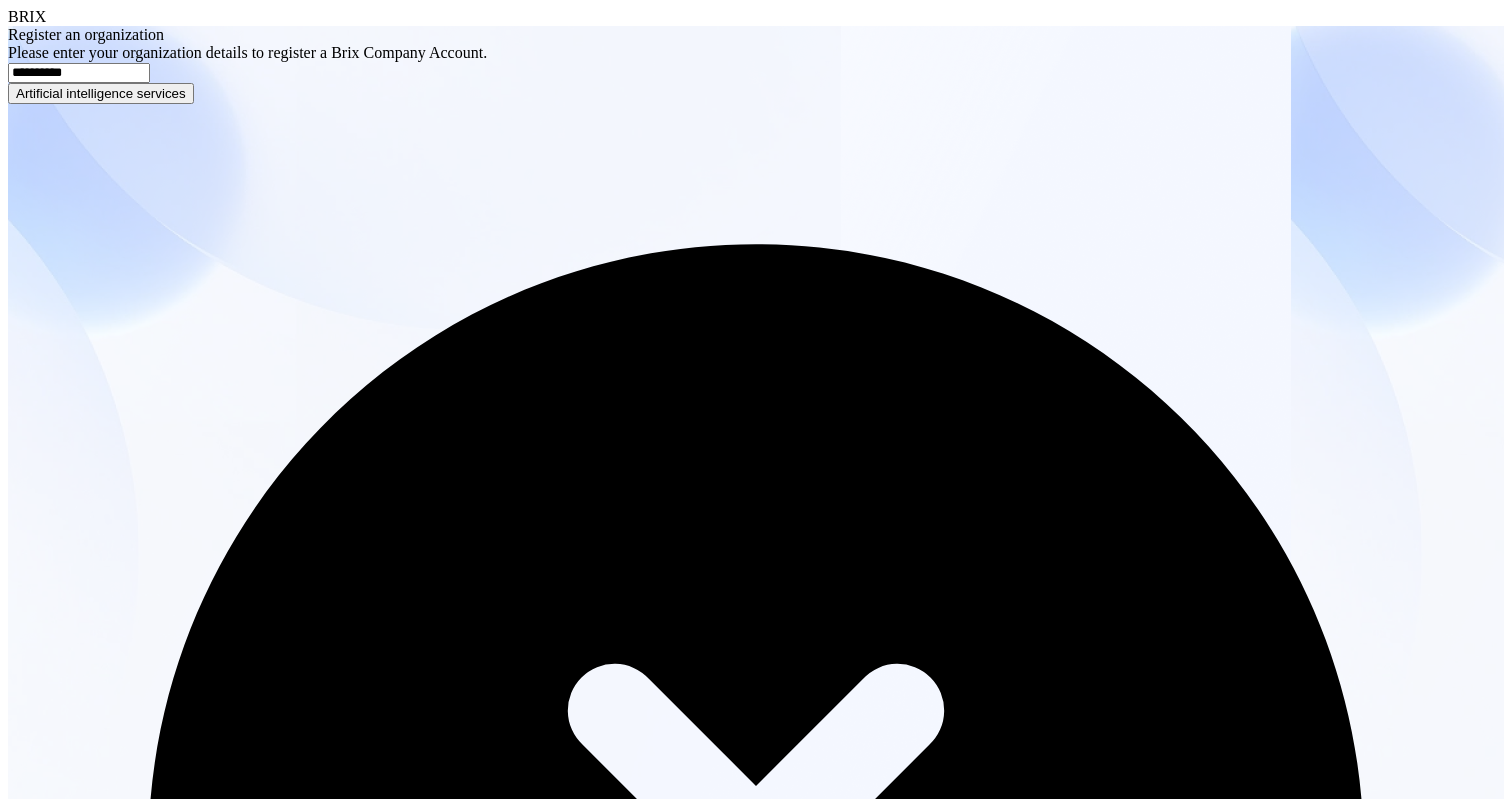 click on "Artificial intelligence services" at bounding box center (101, 93) 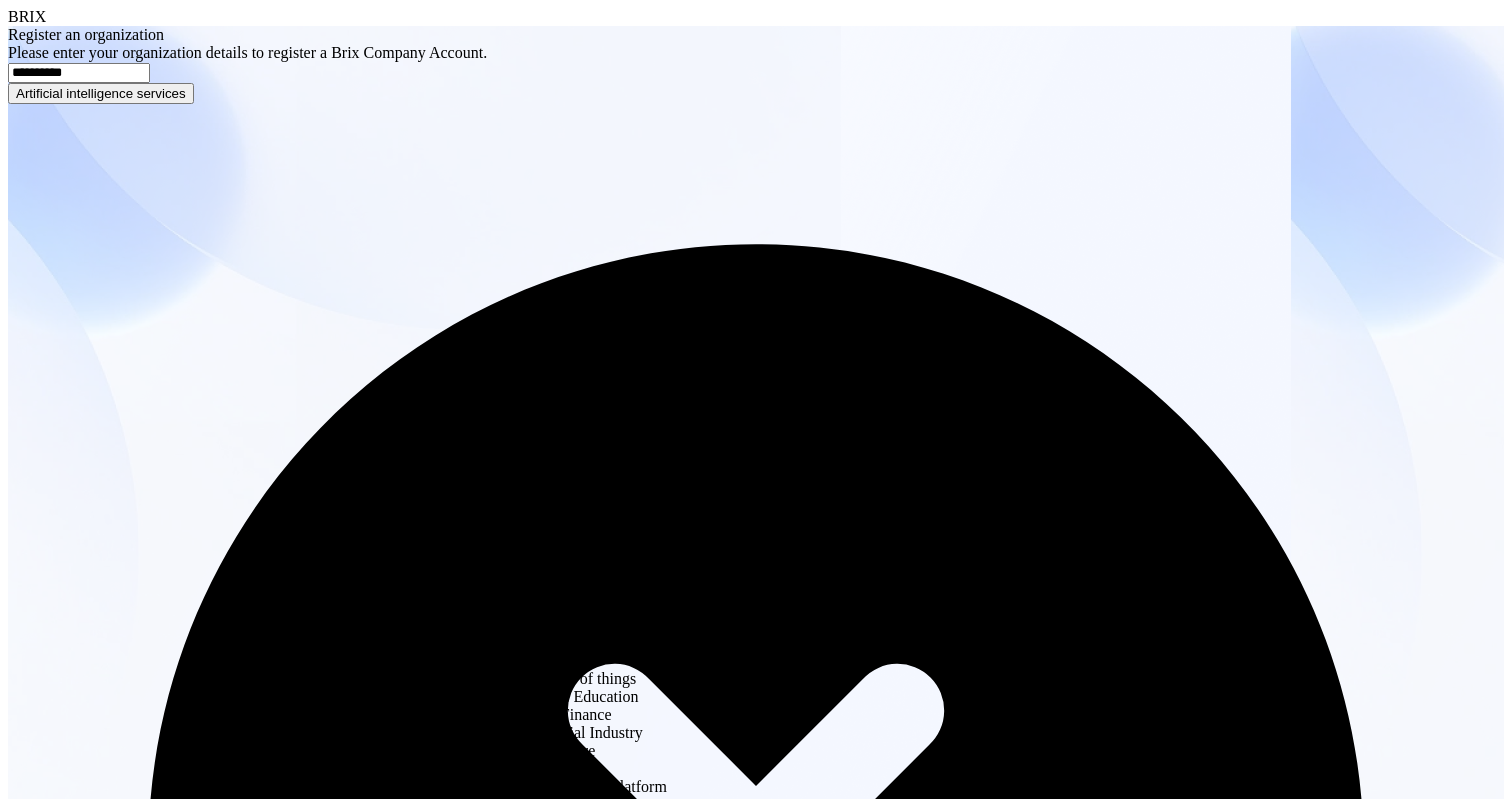 scroll, scrollTop: 659, scrollLeft: 0, axis: vertical 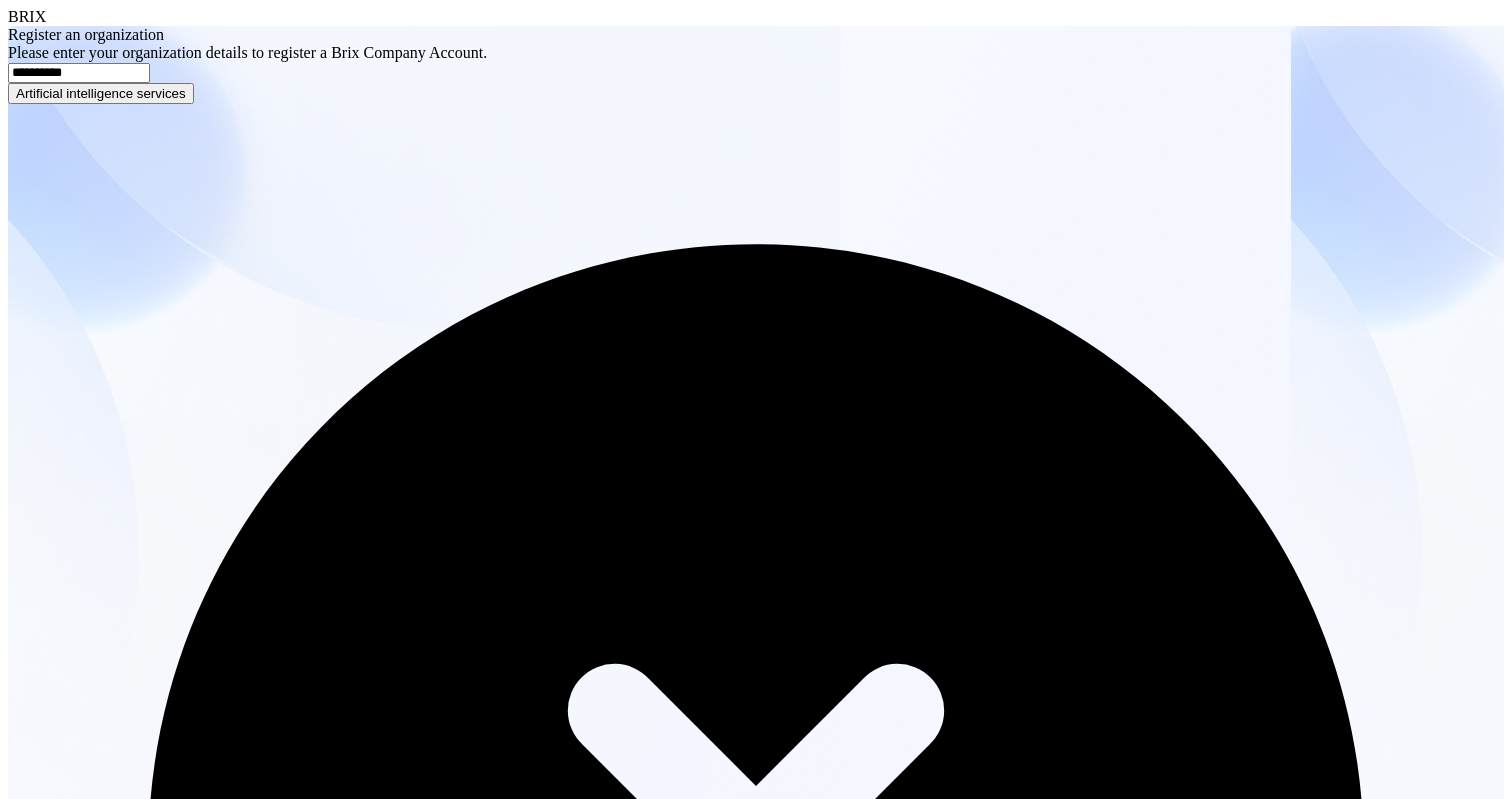 click on "Funding round" at bounding box center [59, 1635] 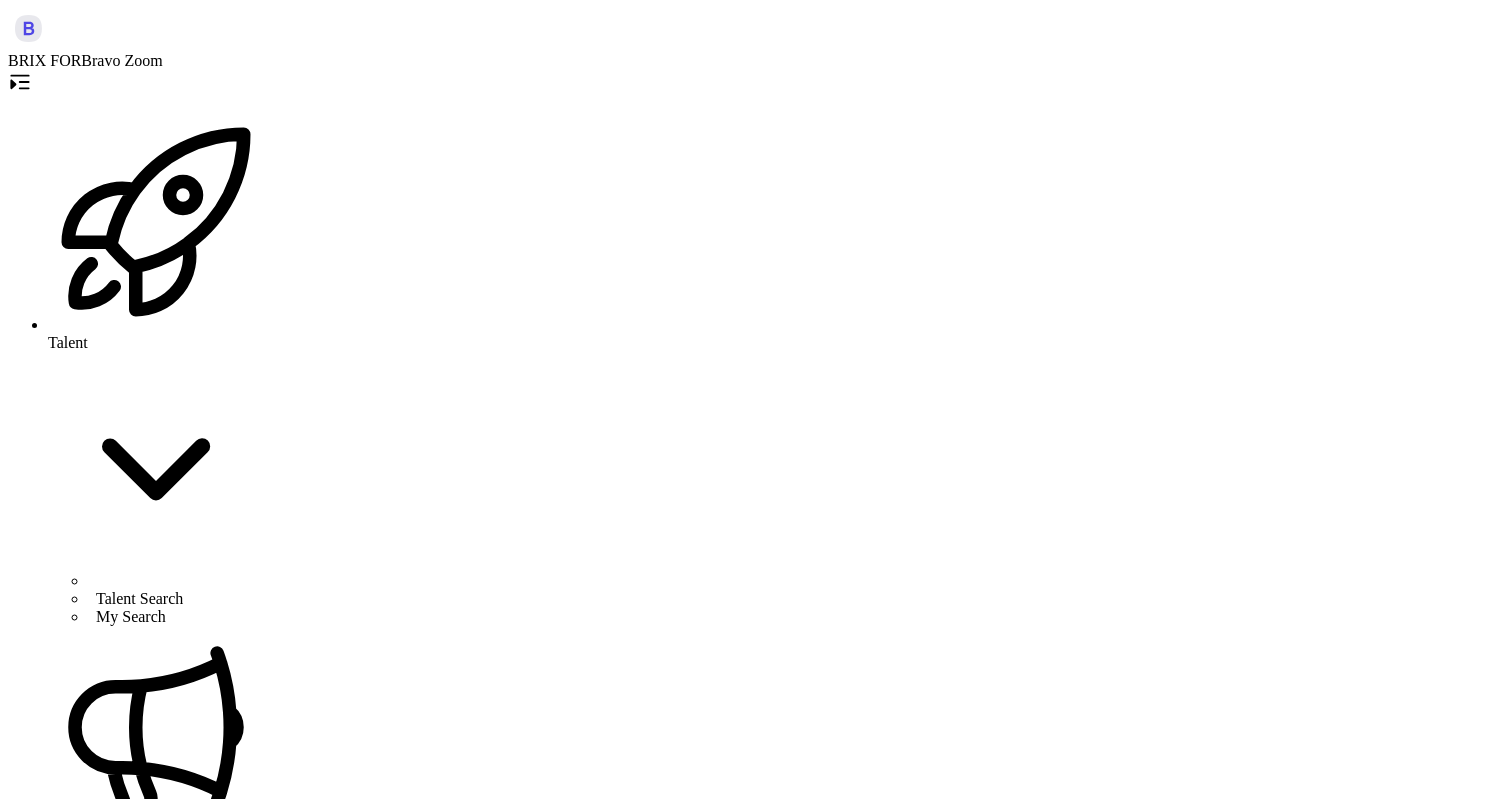 scroll, scrollTop: 0, scrollLeft: 0, axis: both 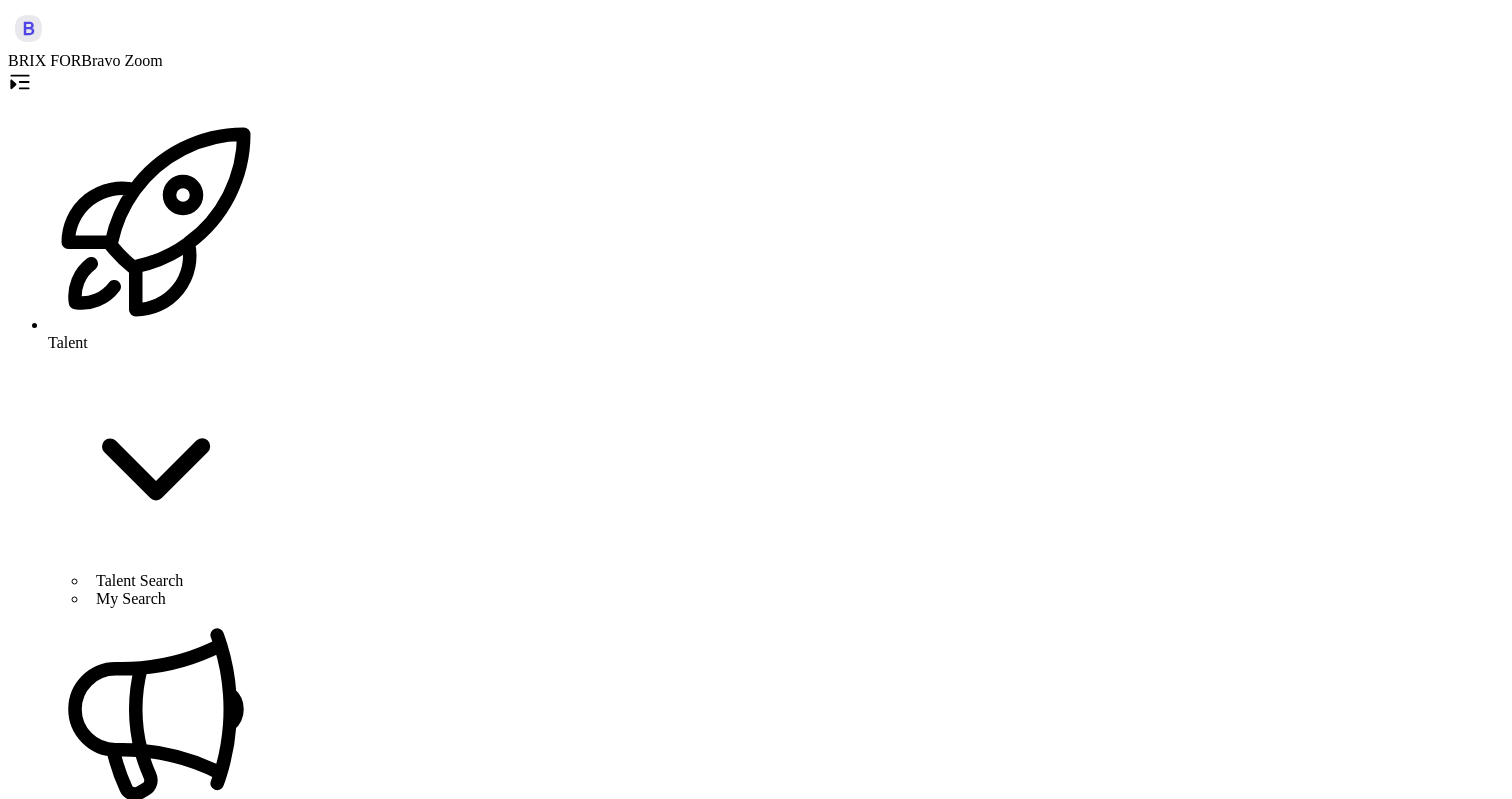 click on "Talent" at bounding box center [156, 343] 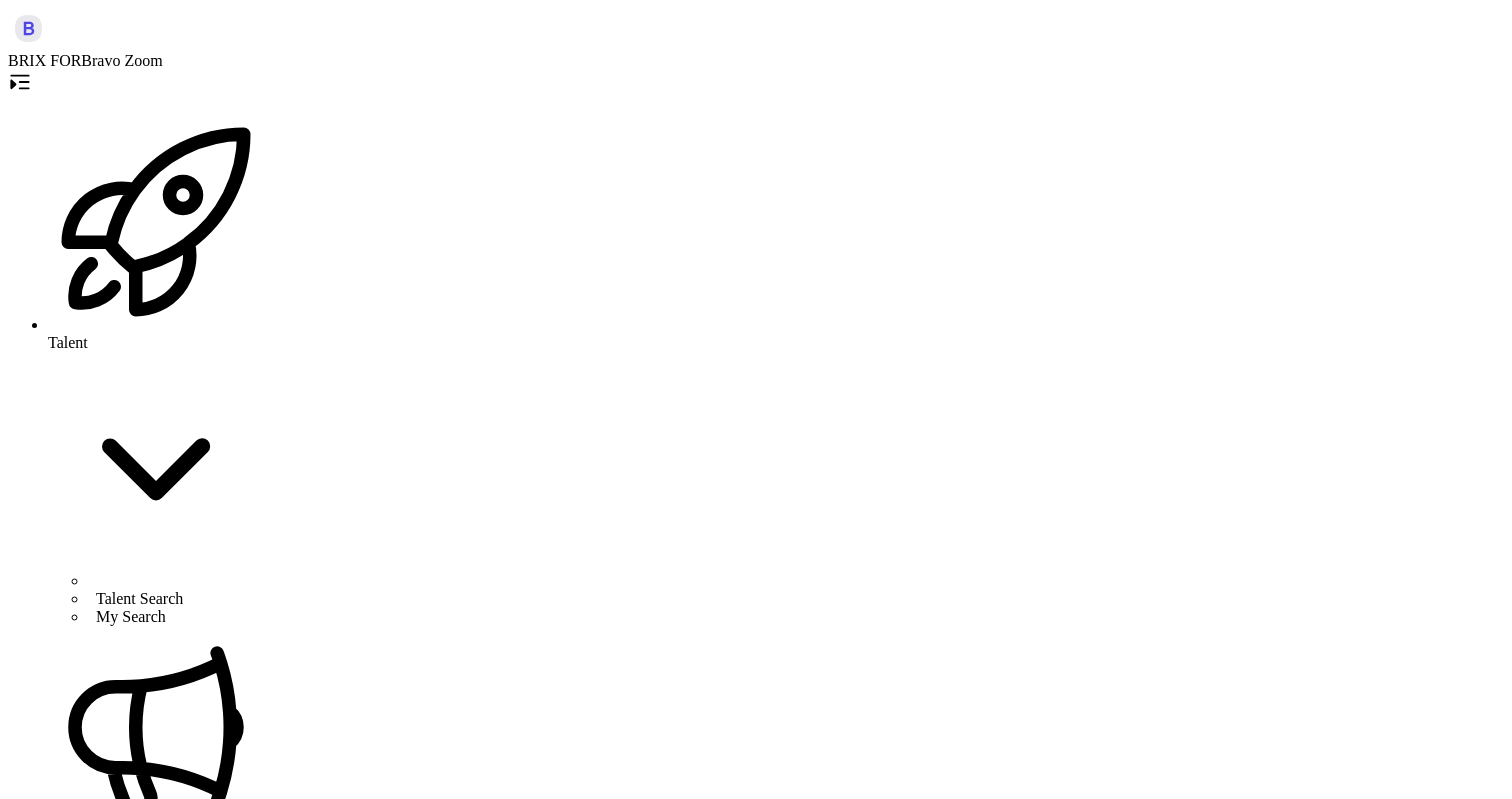 click at bounding box center [85, 5642] 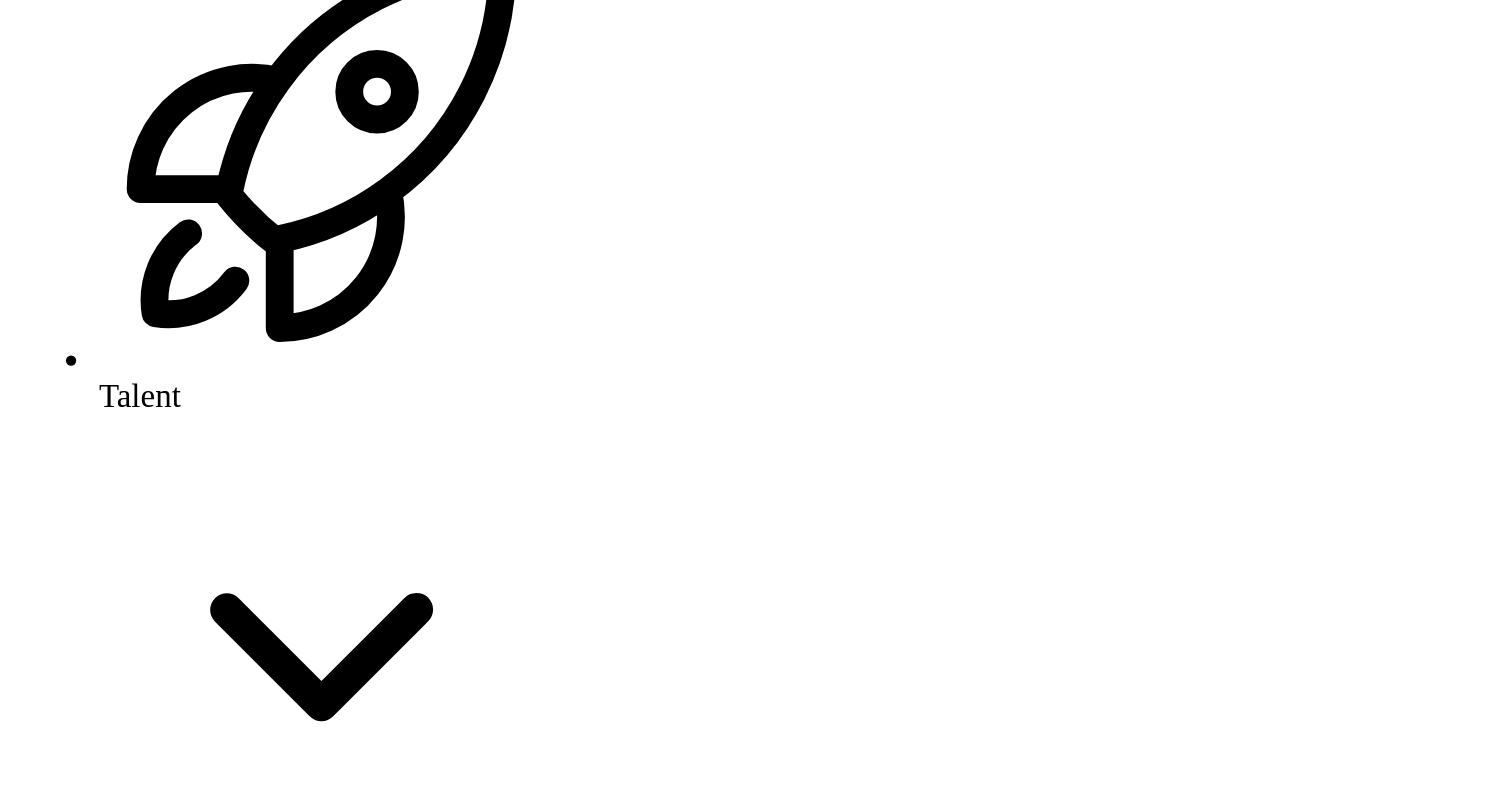 click on "Hiring" at bounding box center [156, 343] 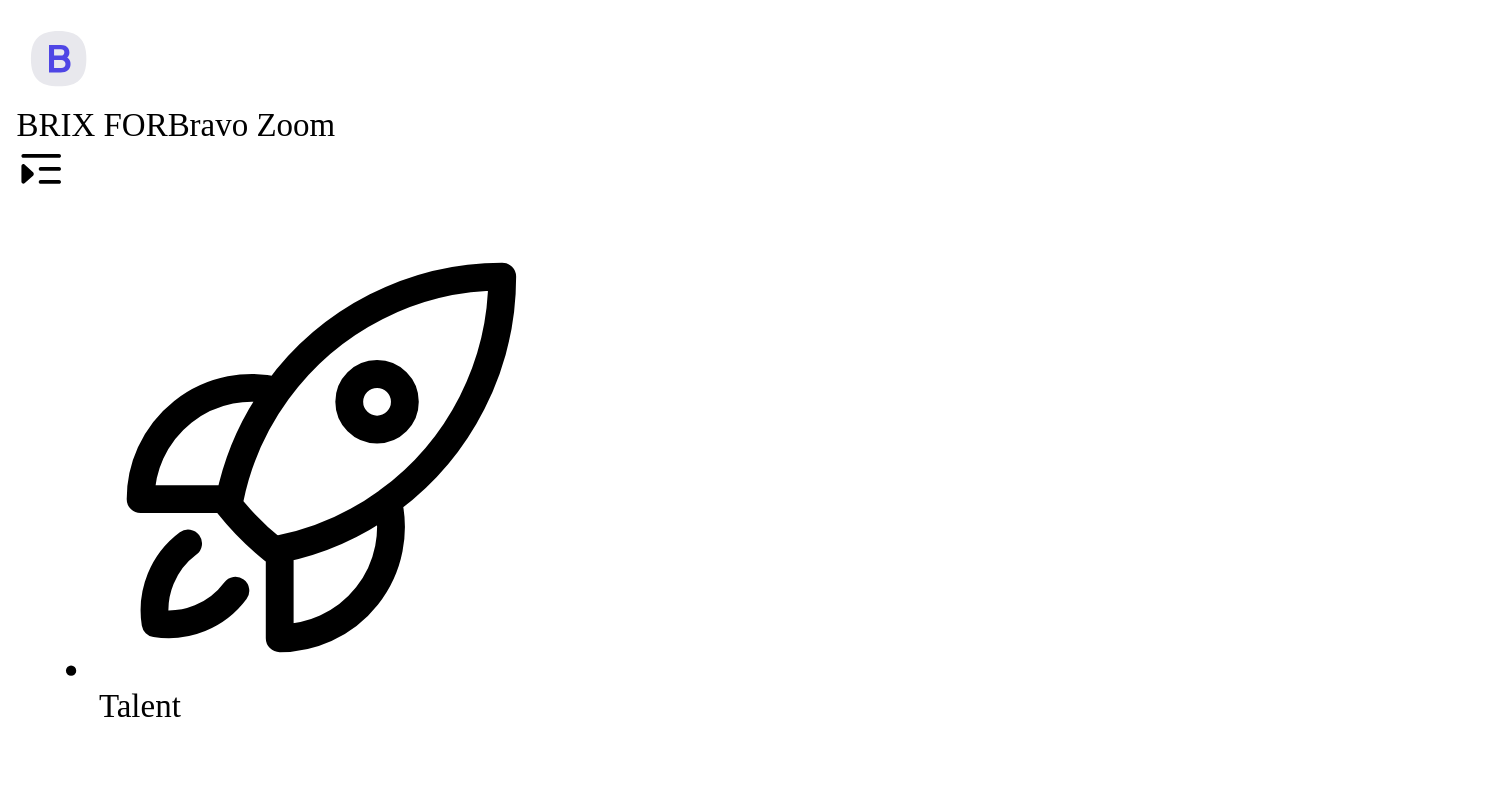 scroll, scrollTop: 0, scrollLeft: 0, axis: both 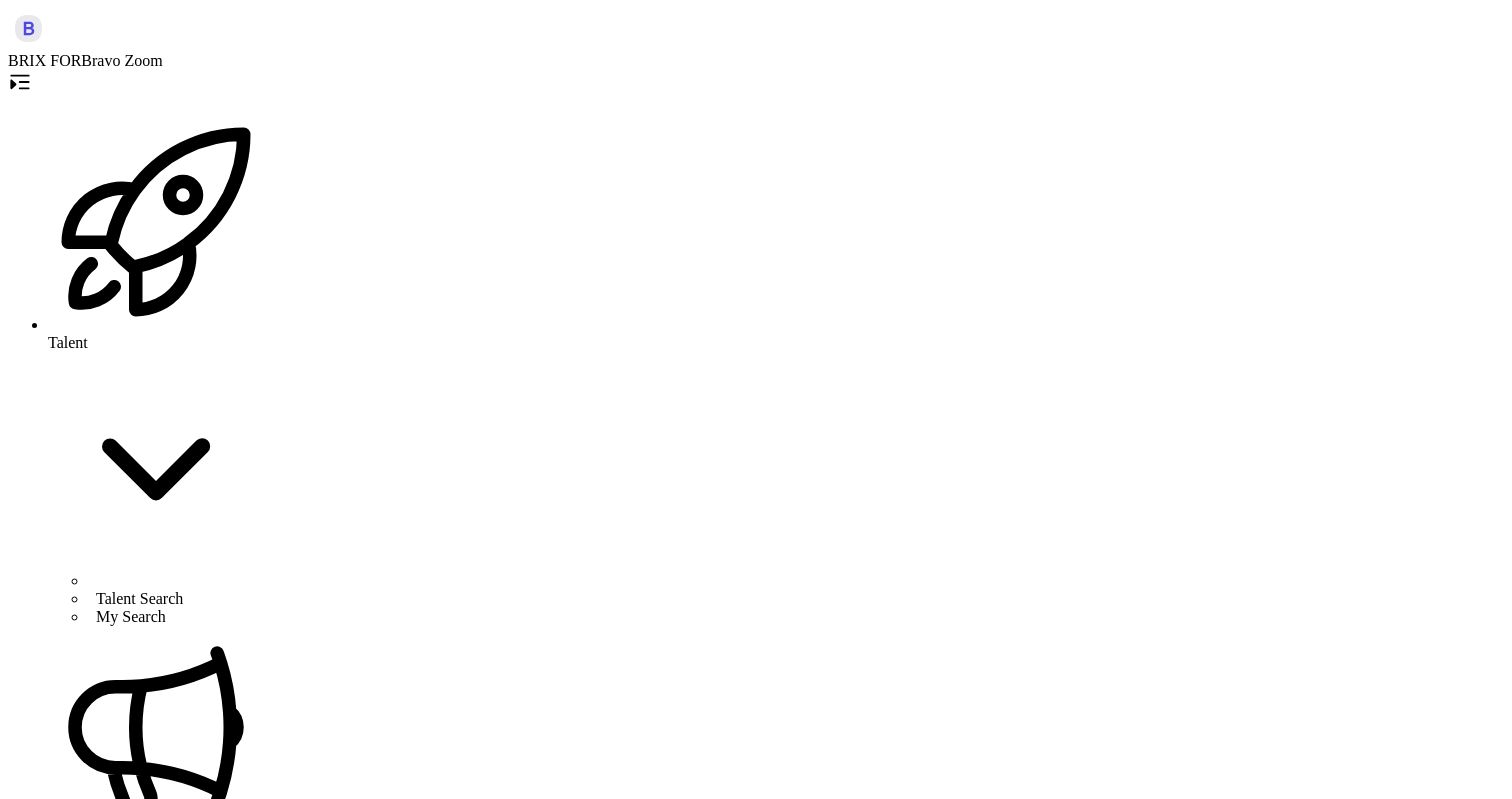 click at bounding box center (85, 5642) 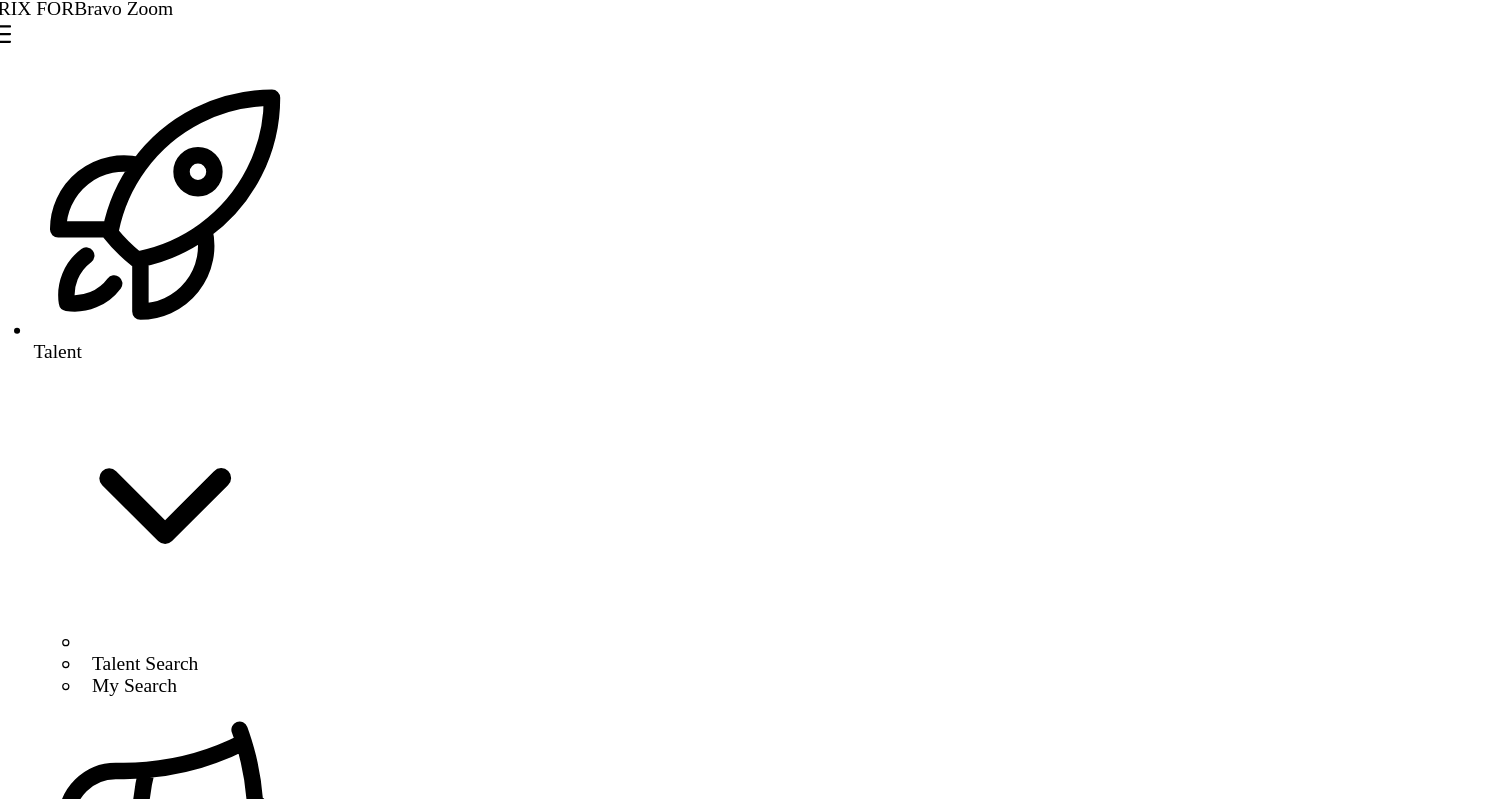 scroll, scrollTop: 32, scrollLeft: 0, axis: vertical 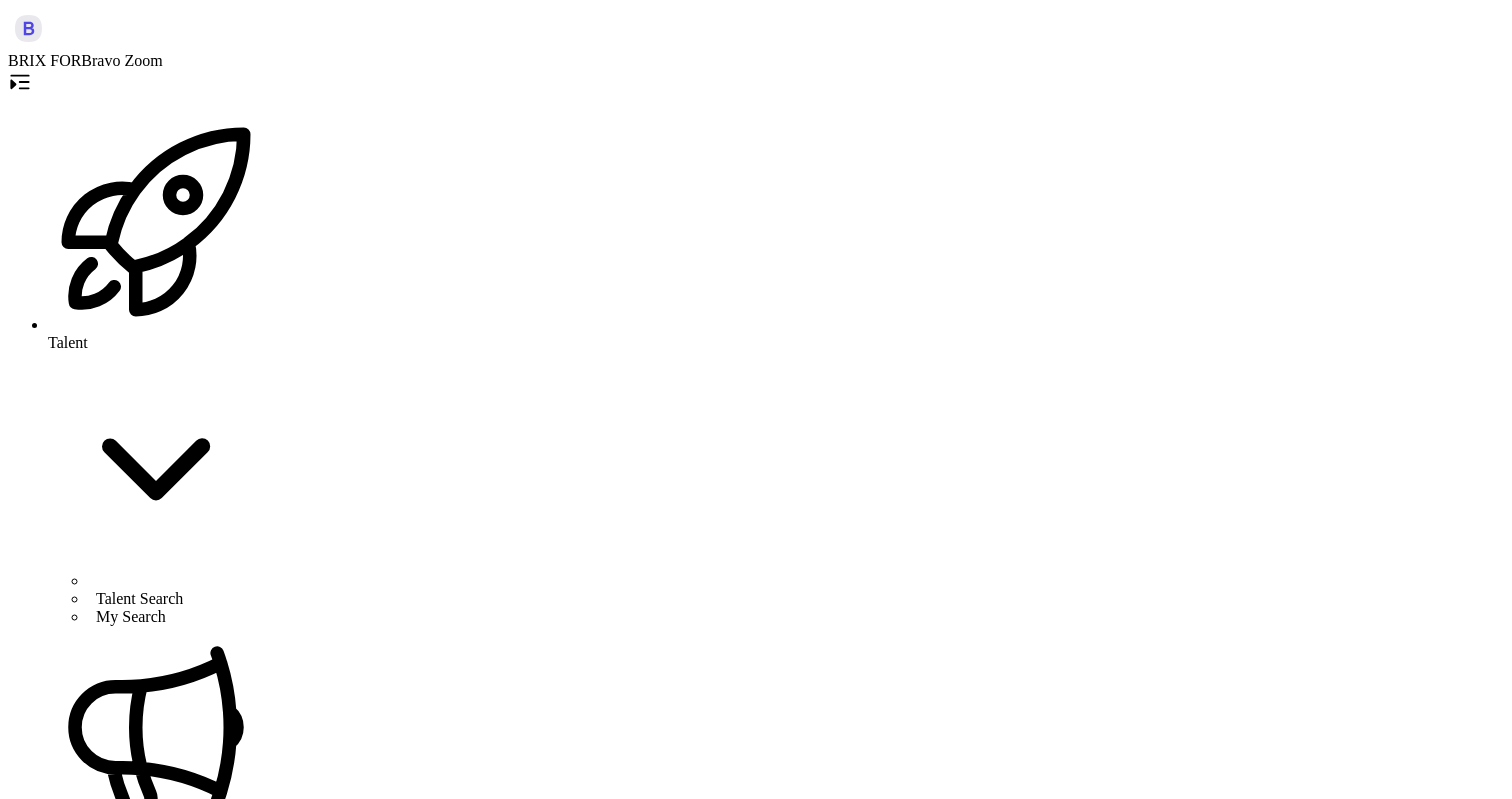 click at bounding box center [85, 5642] 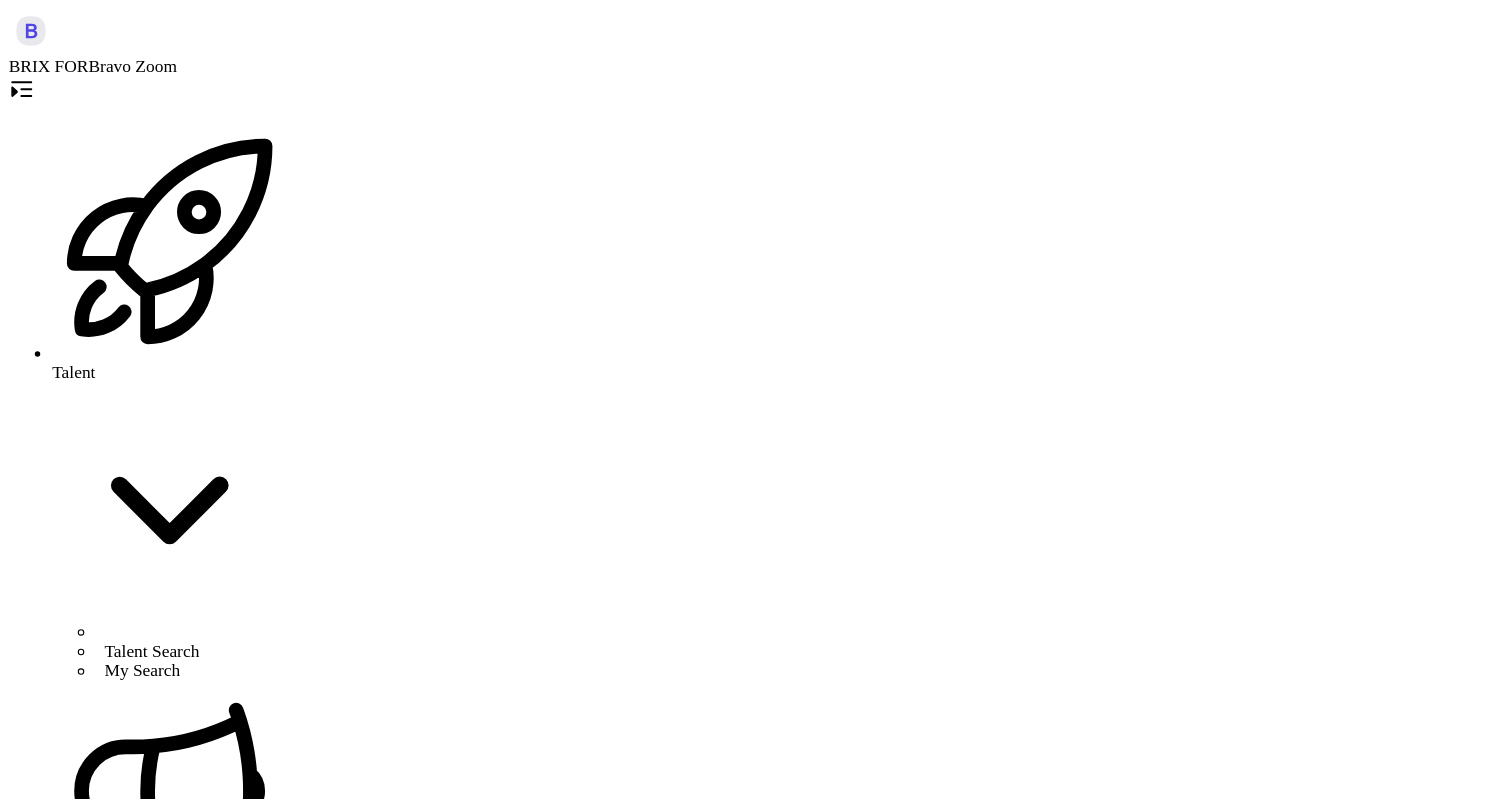 scroll, scrollTop: 60, scrollLeft: 0, axis: vertical 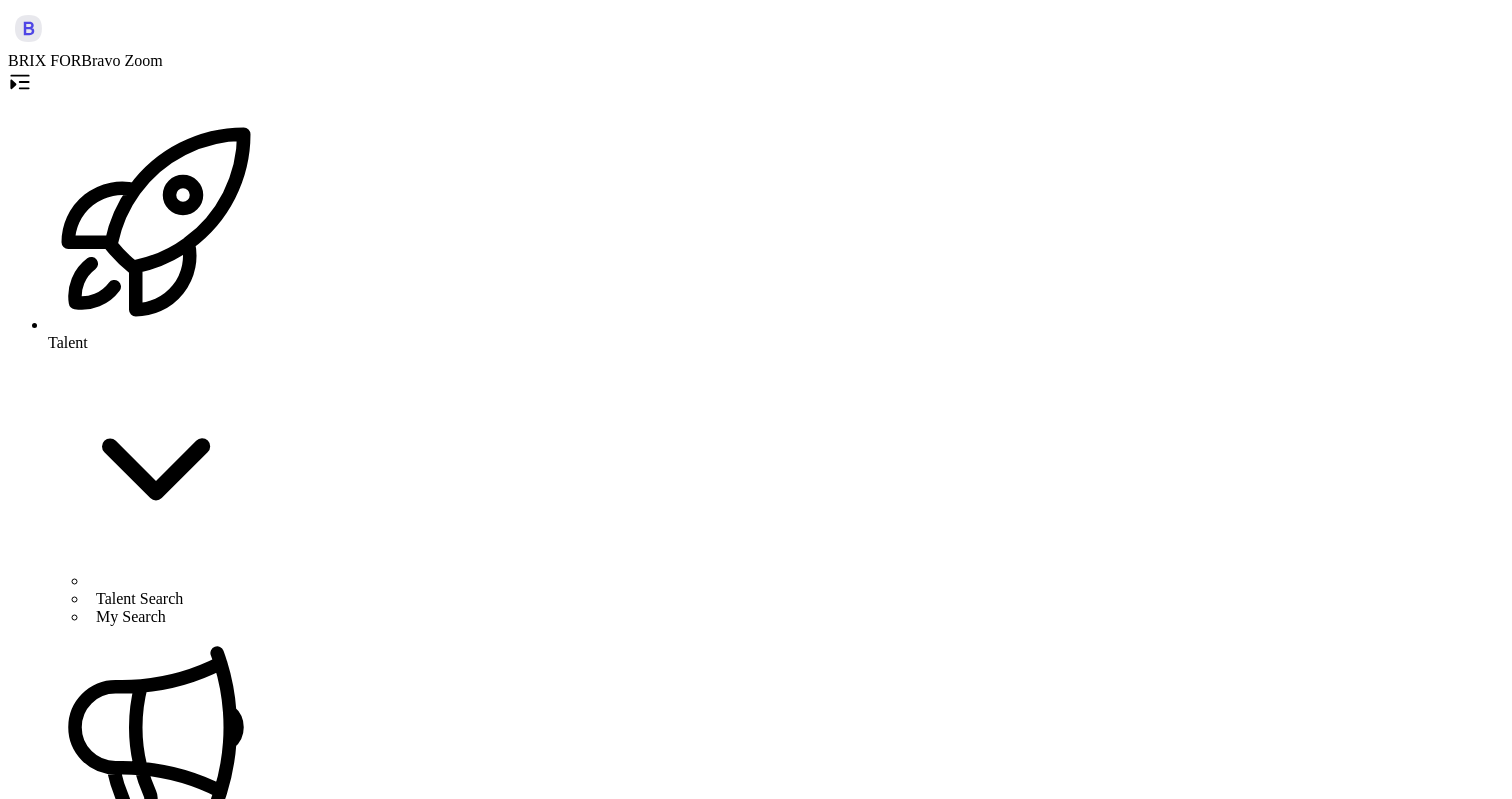 drag, startPoint x: 173, startPoint y: 245, endPoint x: 378, endPoint y: 31, distance: 296.34607 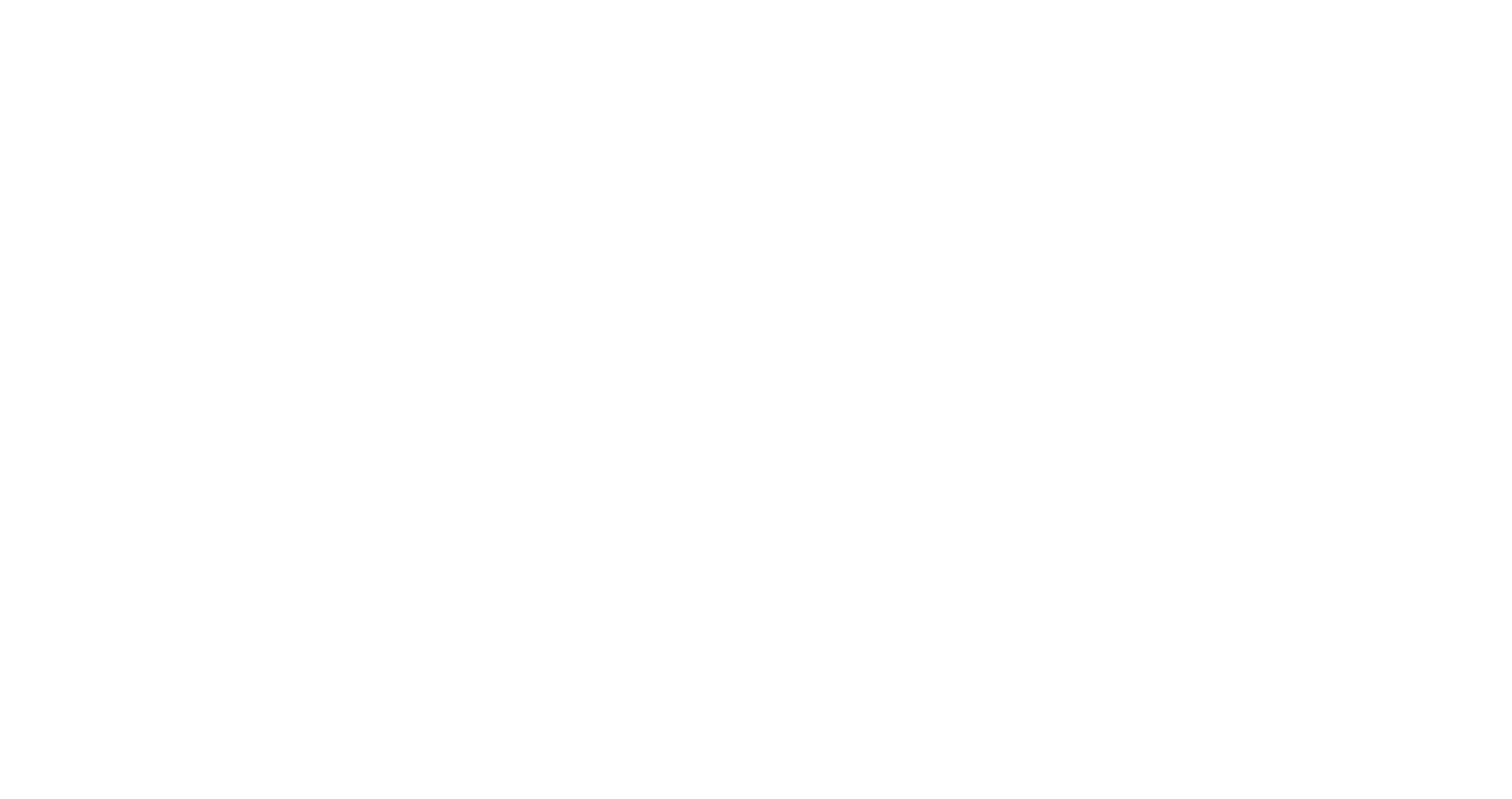 scroll, scrollTop: 0, scrollLeft: 0, axis: both 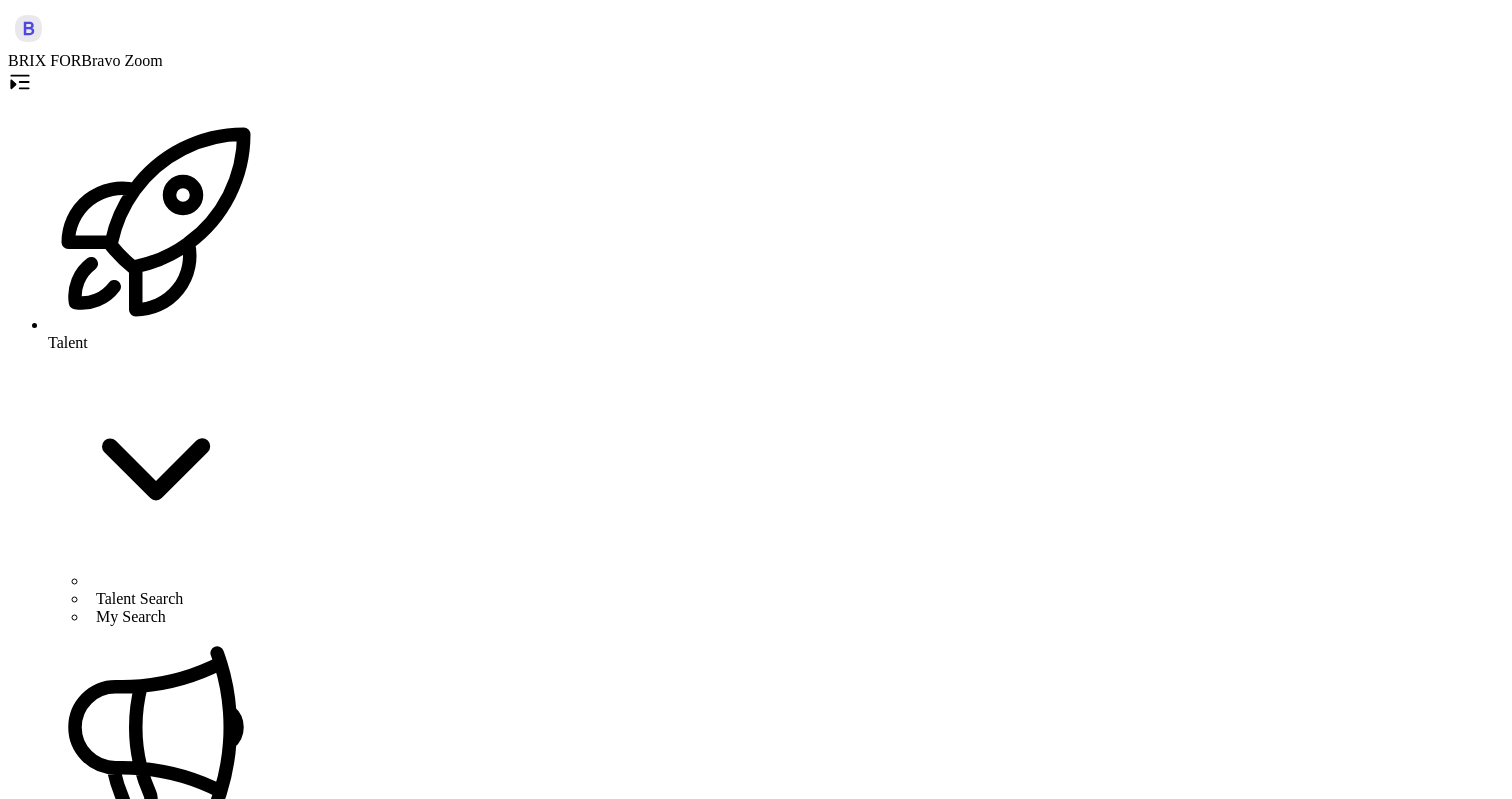 click on "How does Brix connect talents?" at bounding box center (121, 4148) 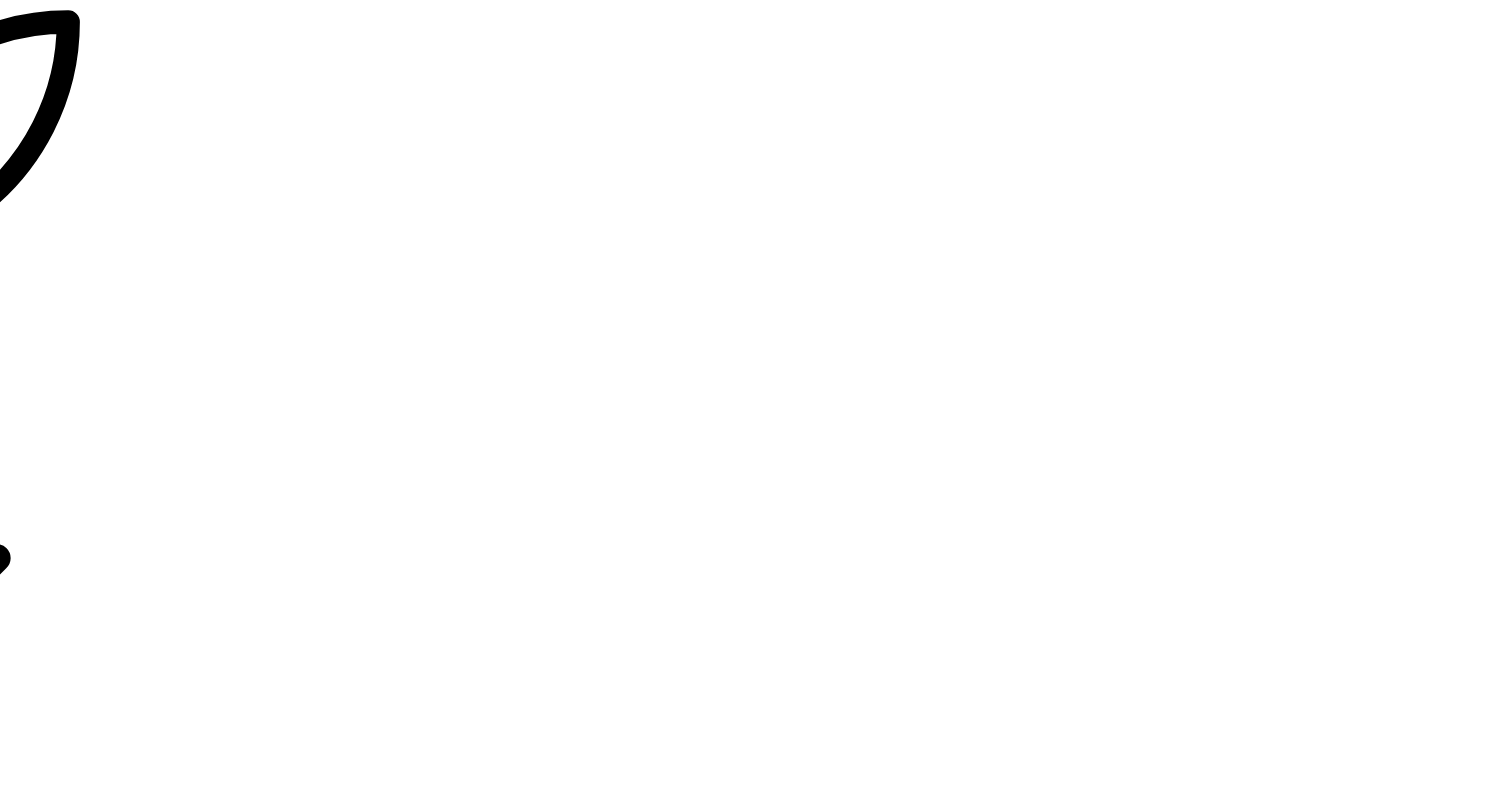 scroll, scrollTop: 324, scrollLeft: 0, axis: vertical 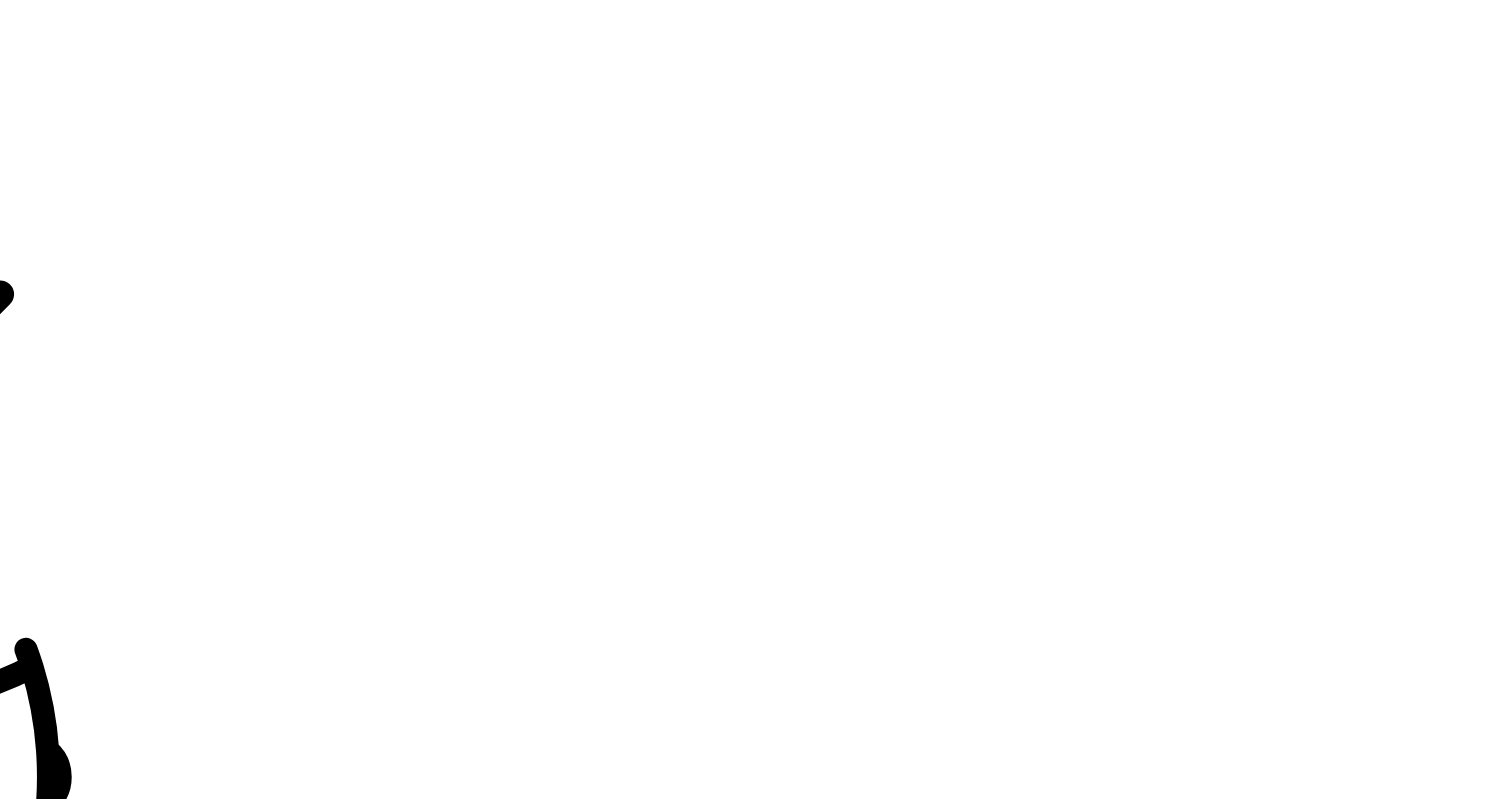 drag, startPoint x: 409, startPoint y: 545, endPoint x: 523, endPoint y: 569, distance: 116.498924 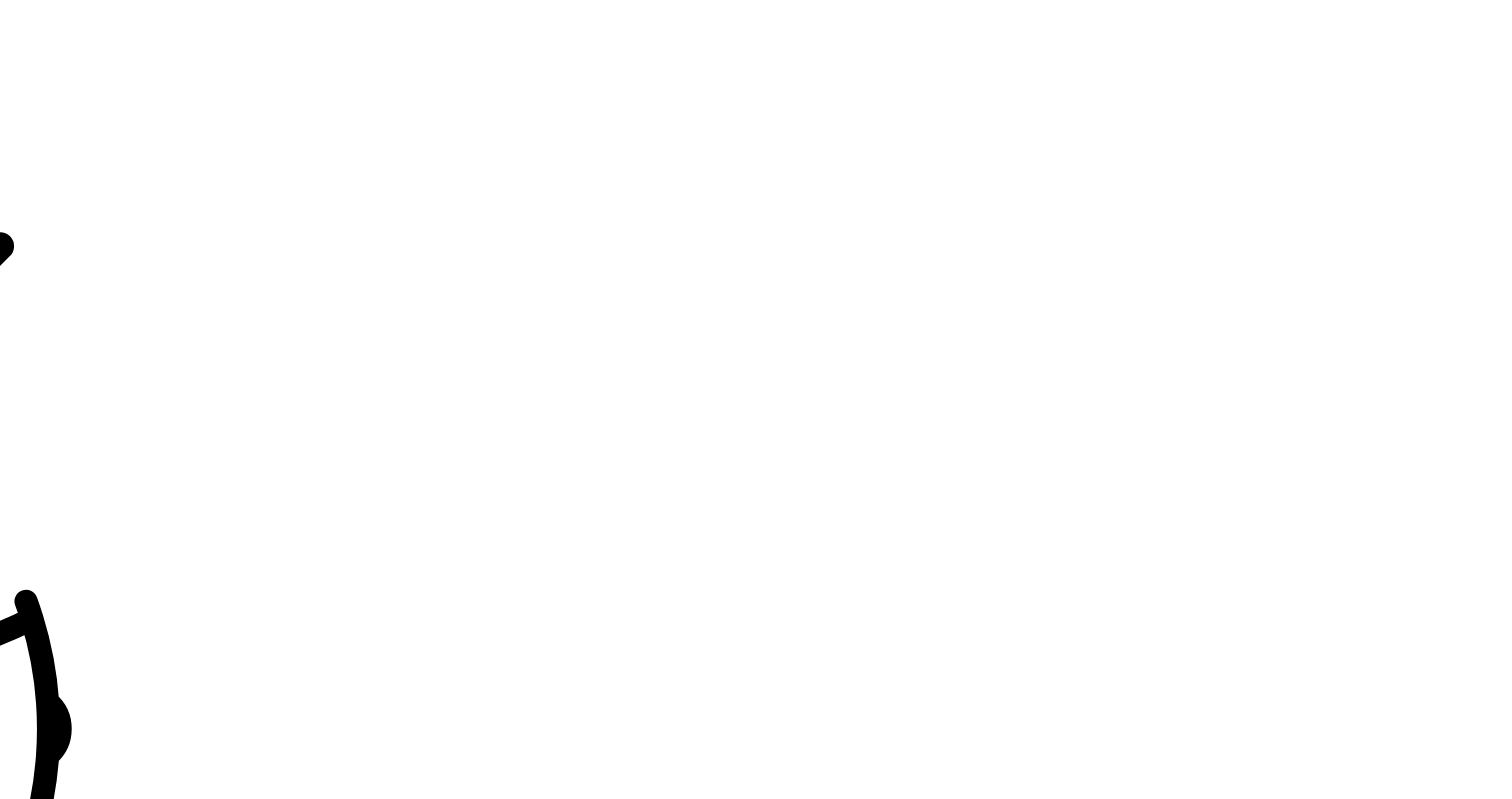 scroll, scrollTop: 1634, scrollLeft: 0, axis: vertical 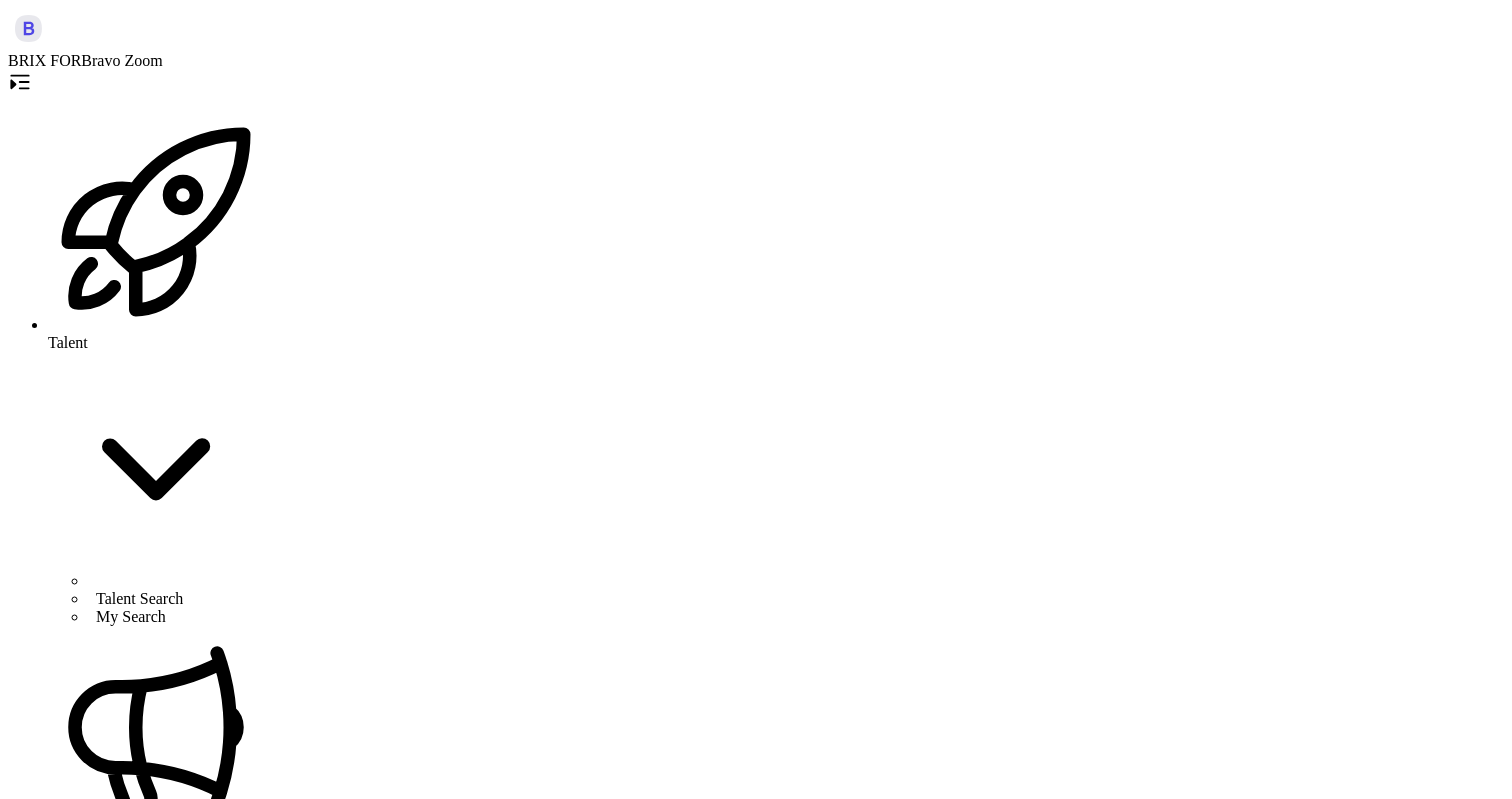 click on "Michael tam" at bounding box center [756, 4544] 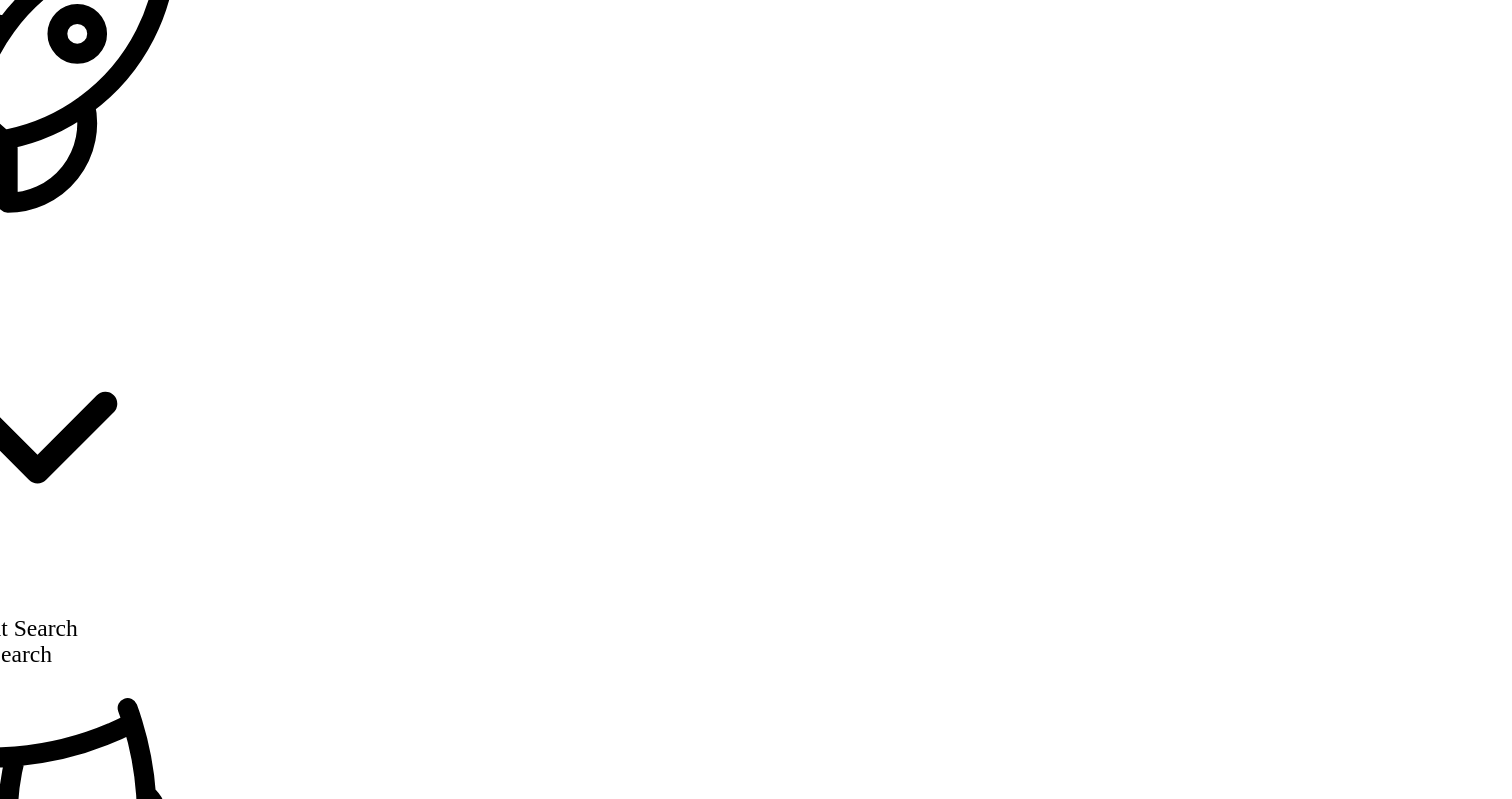 scroll, scrollTop: 341, scrollLeft: 0, axis: vertical 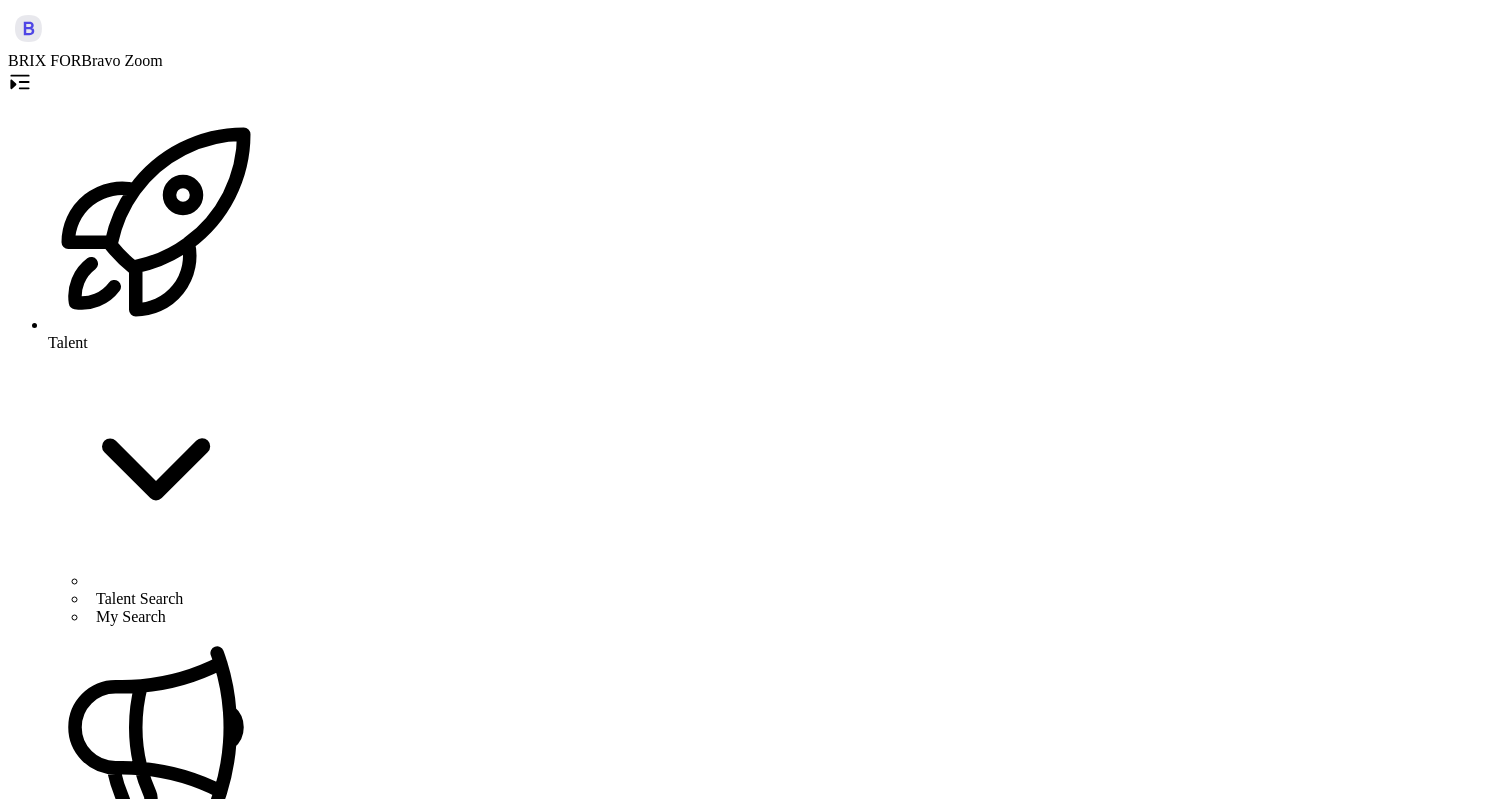 click at bounding box center [756, 4298] 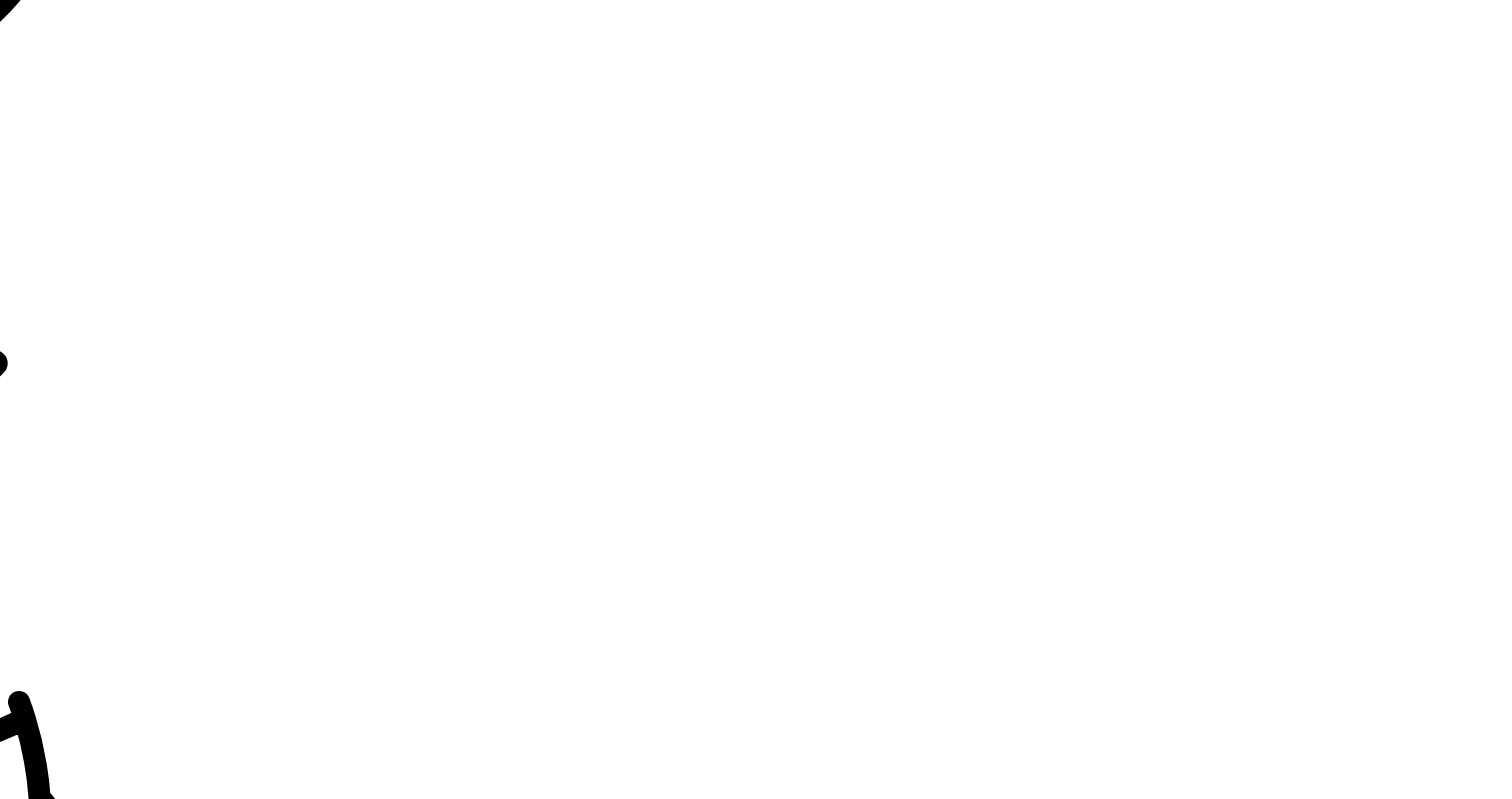scroll, scrollTop: 866, scrollLeft: 0, axis: vertical 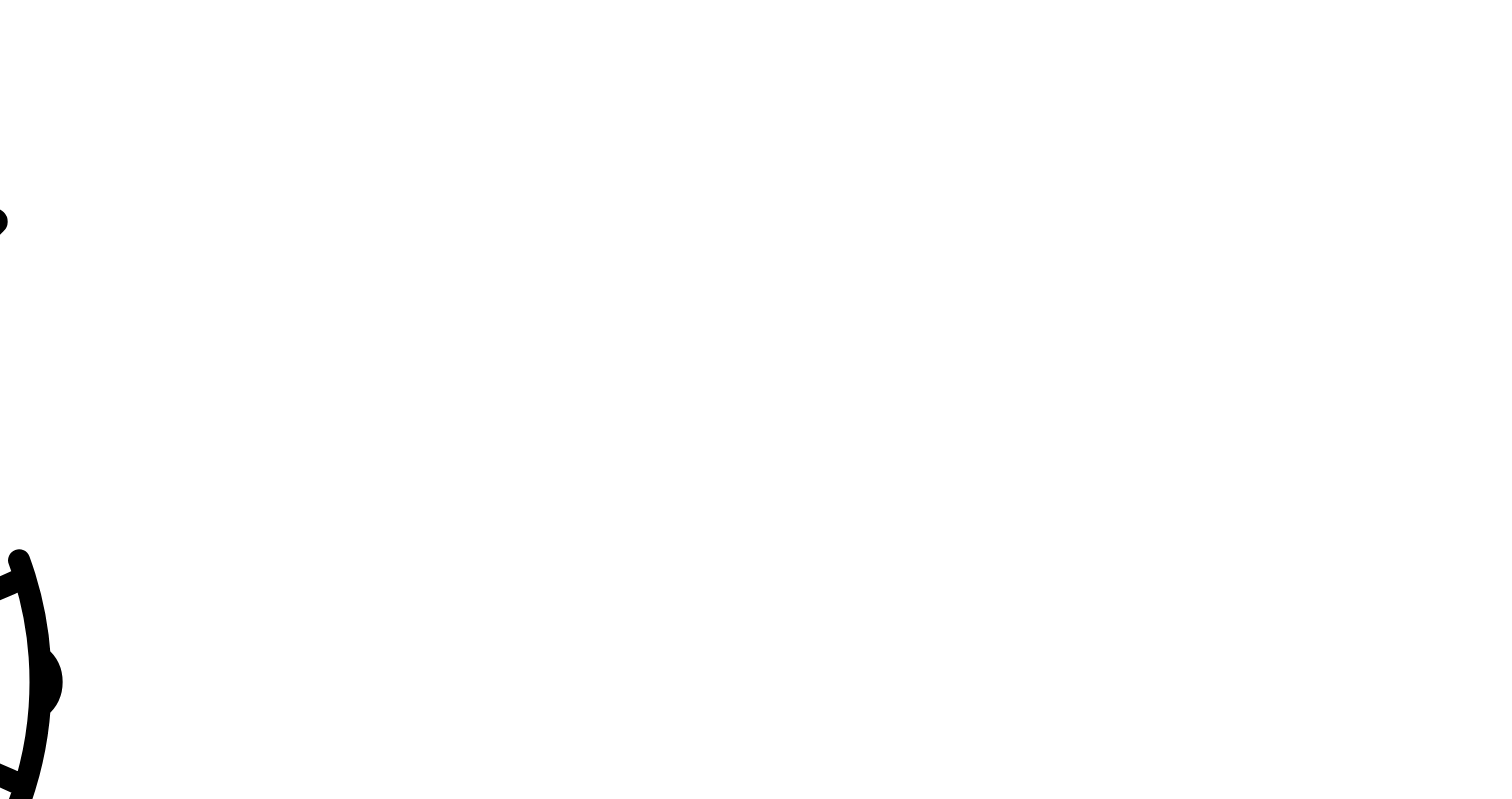 click at bounding box center (167, 4387) 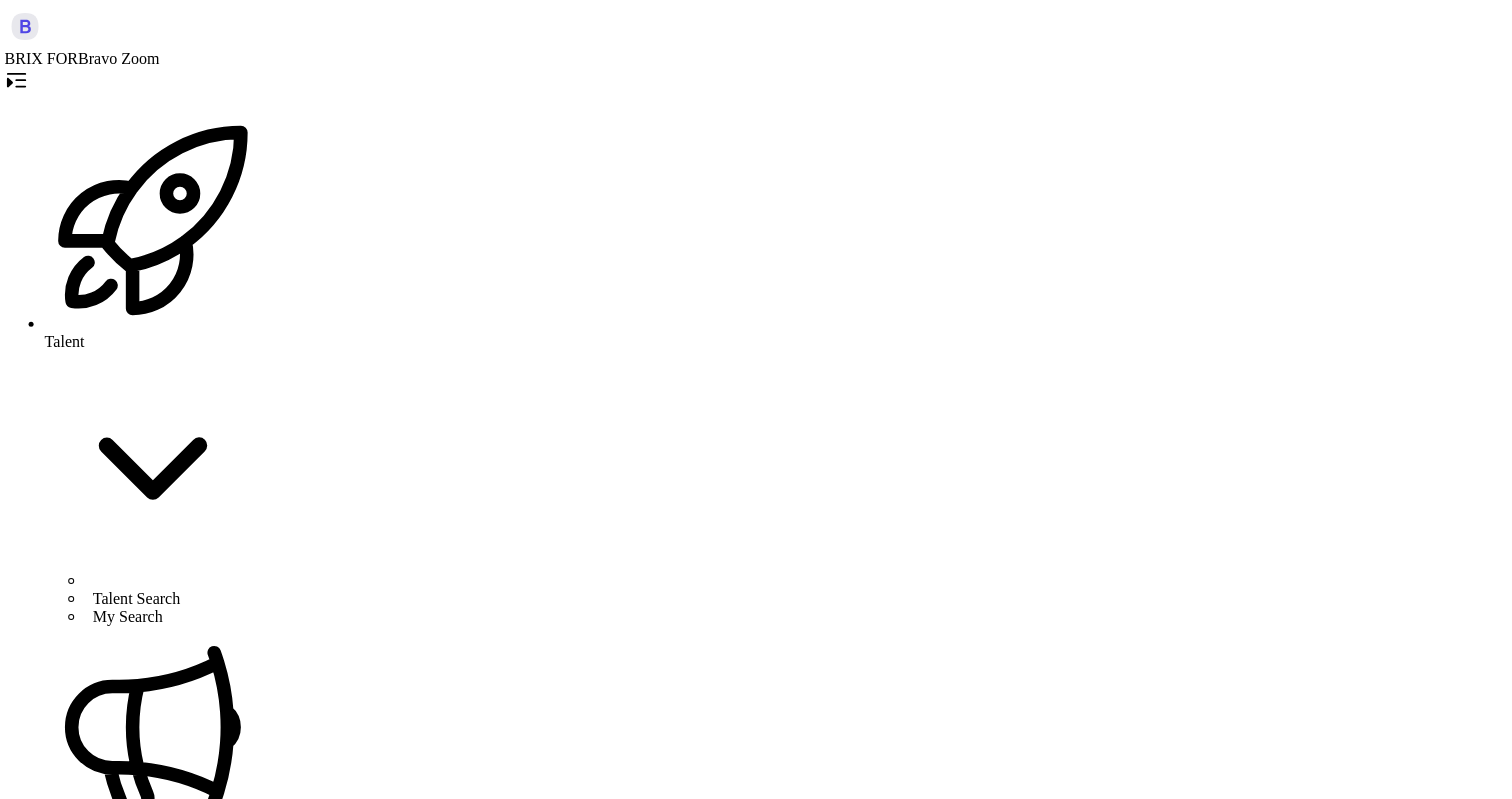 scroll, scrollTop: 0, scrollLeft: 0, axis: both 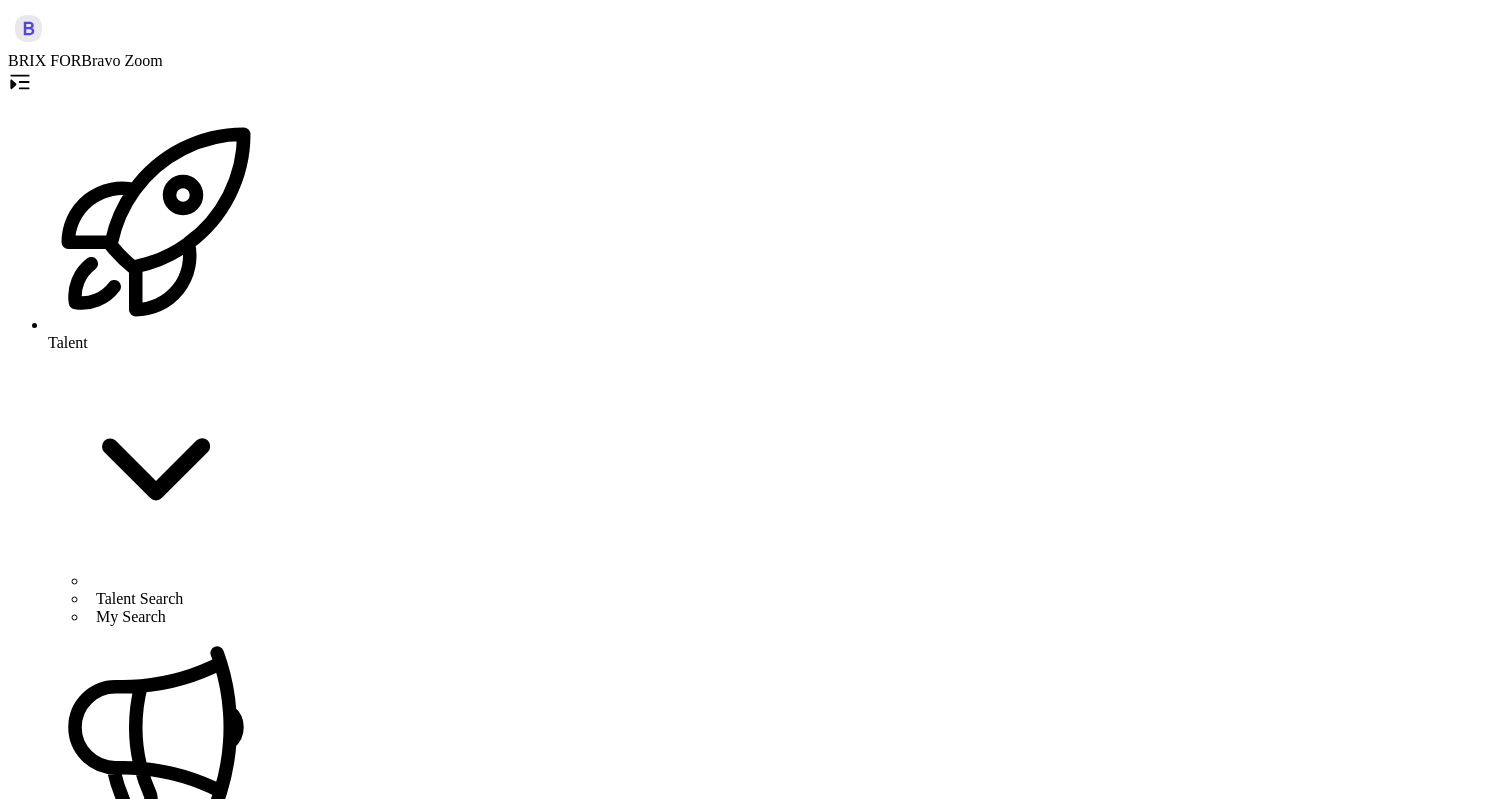 click on "**********" at bounding box center (167, 4387) 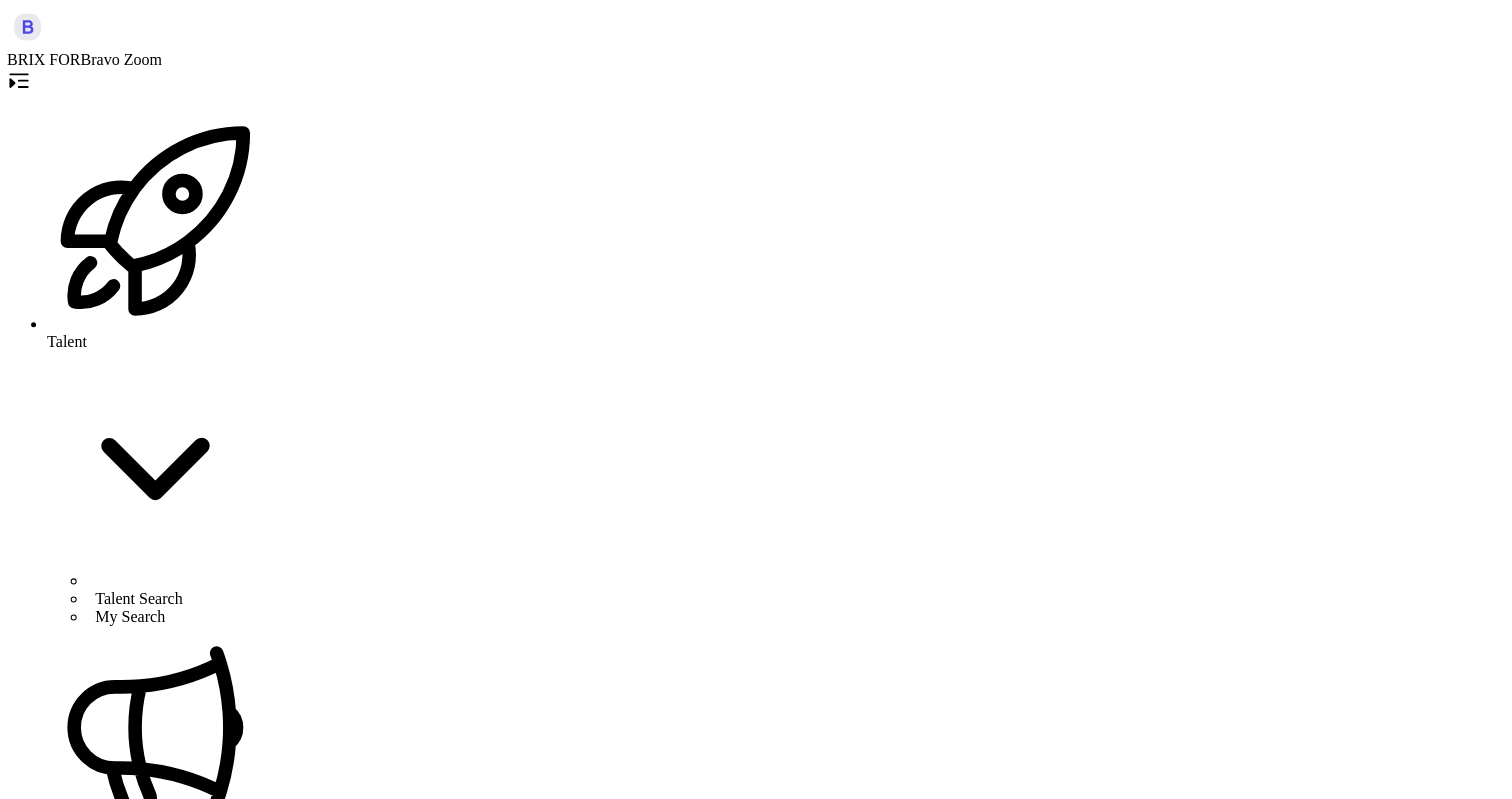 scroll, scrollTop: 0, scrollLeft: 0, axis: both 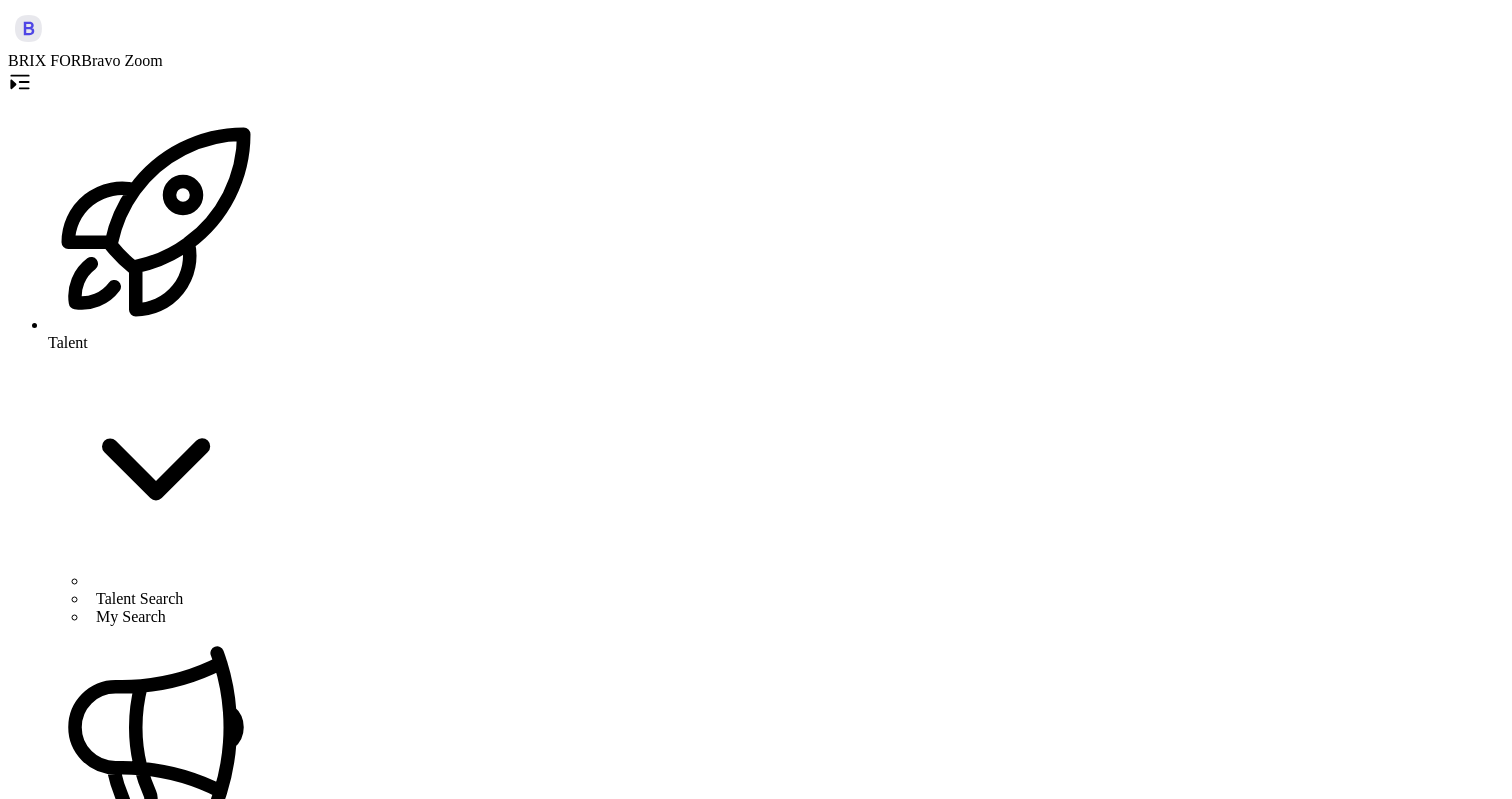 drag, startPoint x: 391, startPoint y: 500, endPoint x: 549, endPoint y: 511, distance: 158.38245 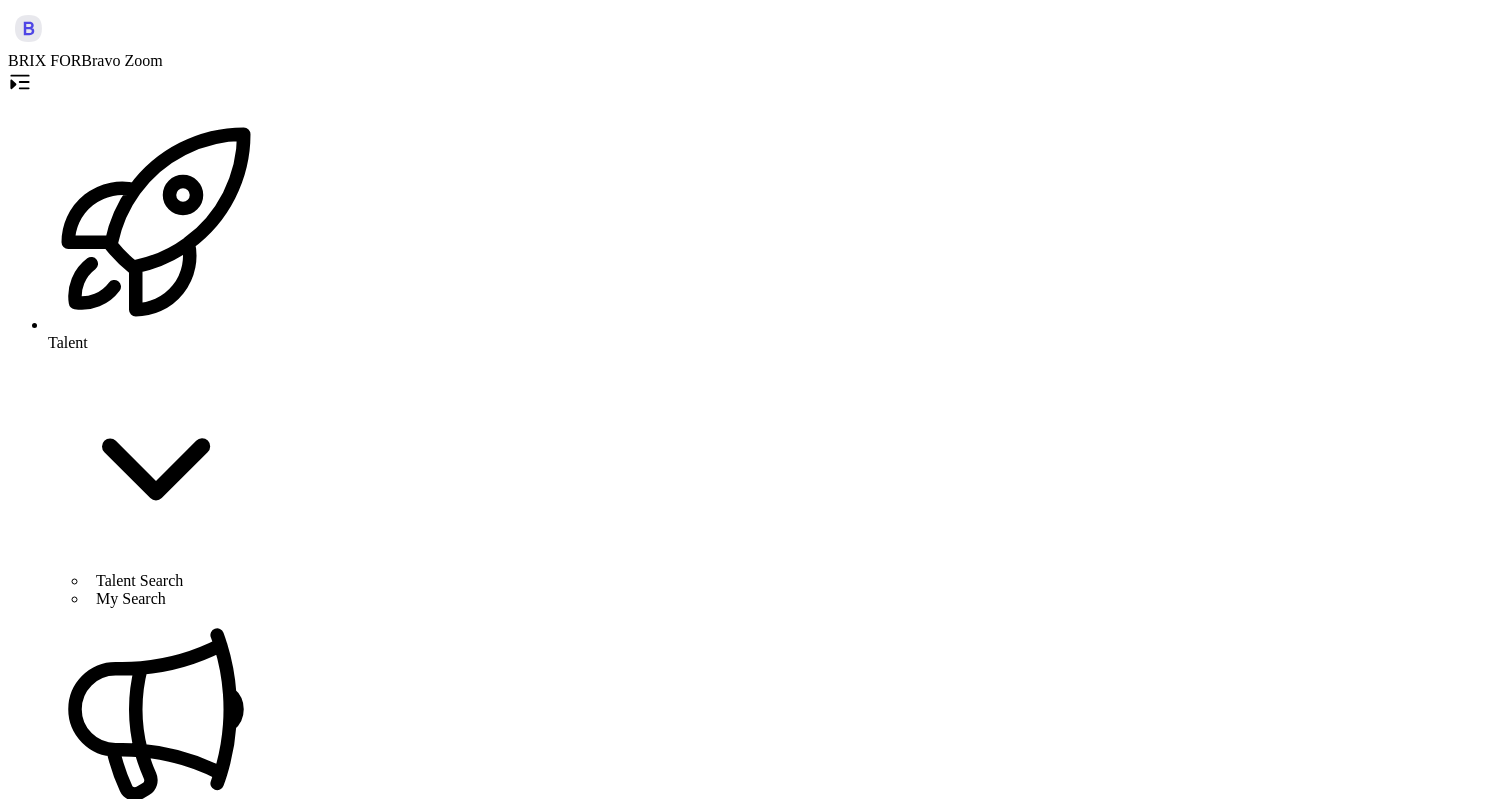 click on "Talent" at bounding box center (68, 342) 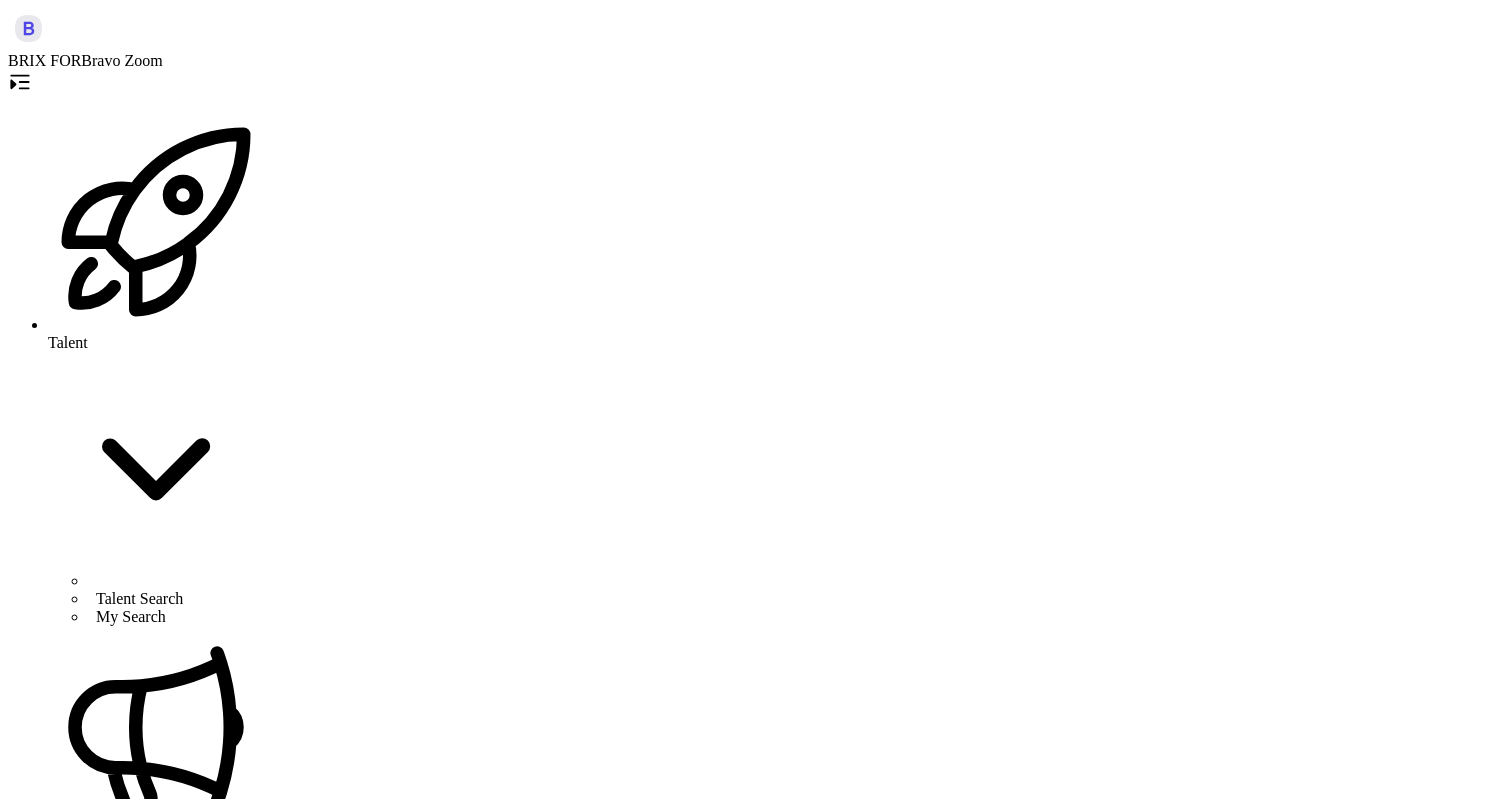 click on "Talent Pool" at bounding box center [131, 616] 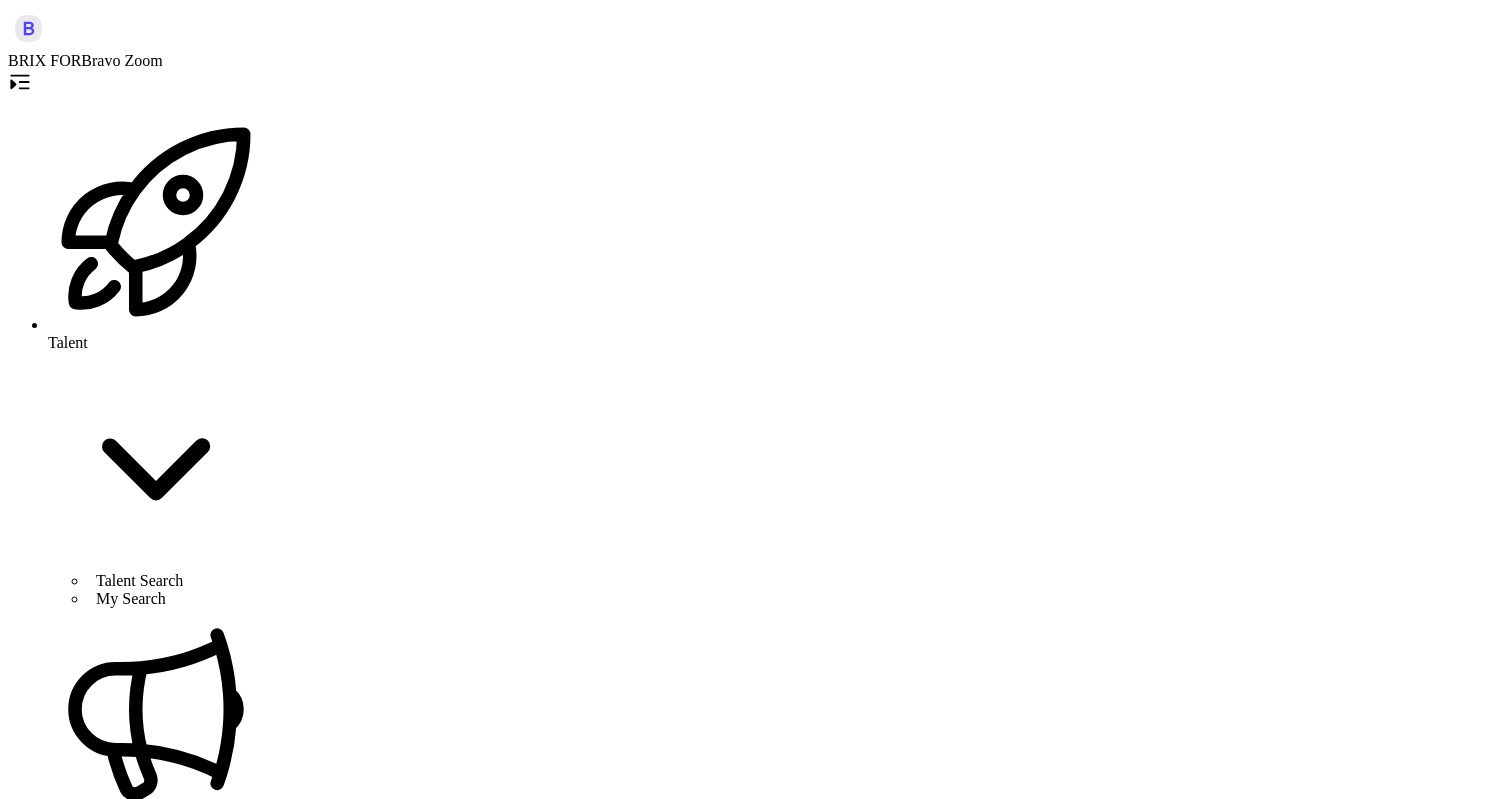 click on "Talent" at bounding box center [156, 343] 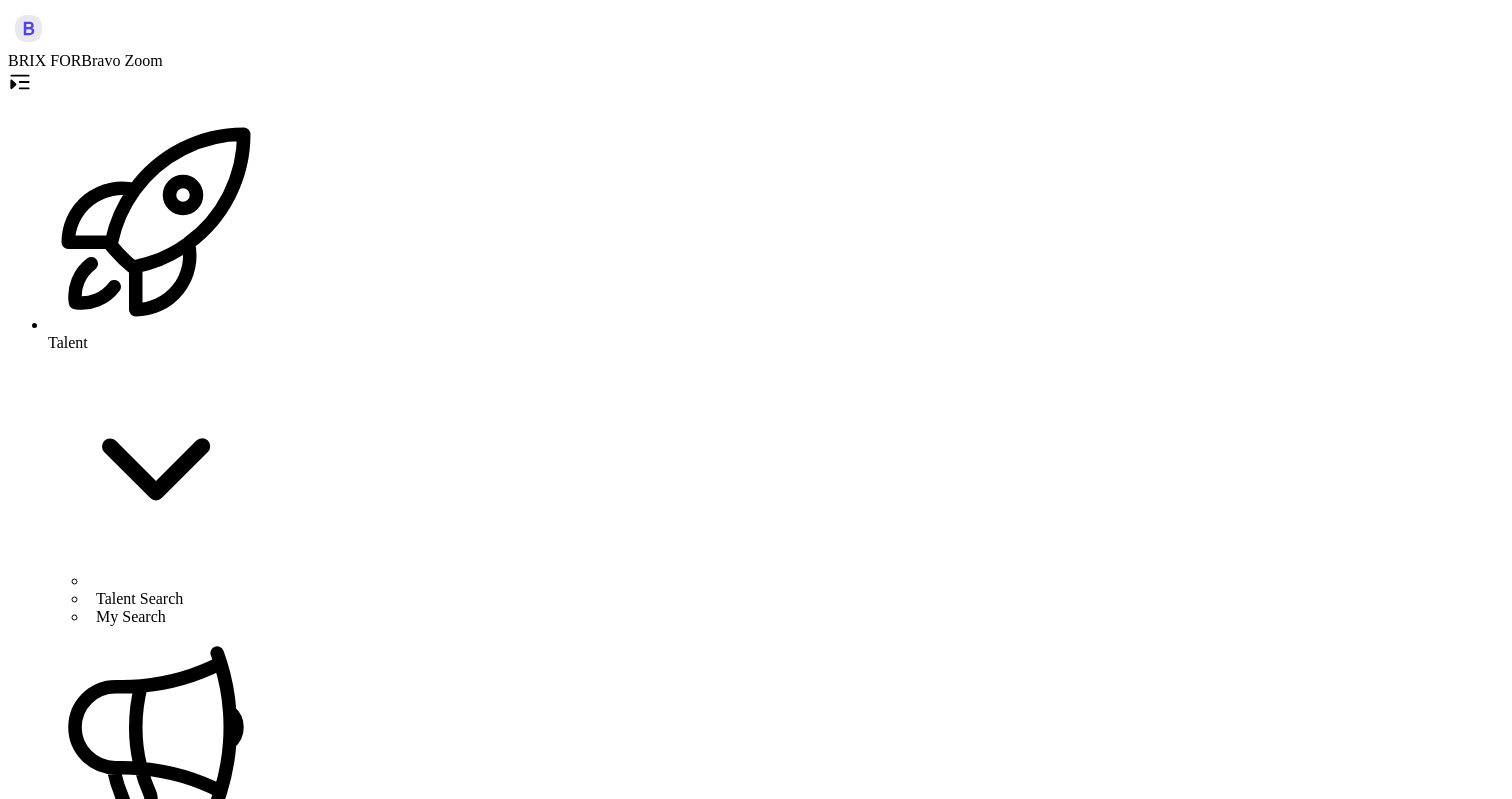 click on "Talent Search" at bounding box center [176, 599] 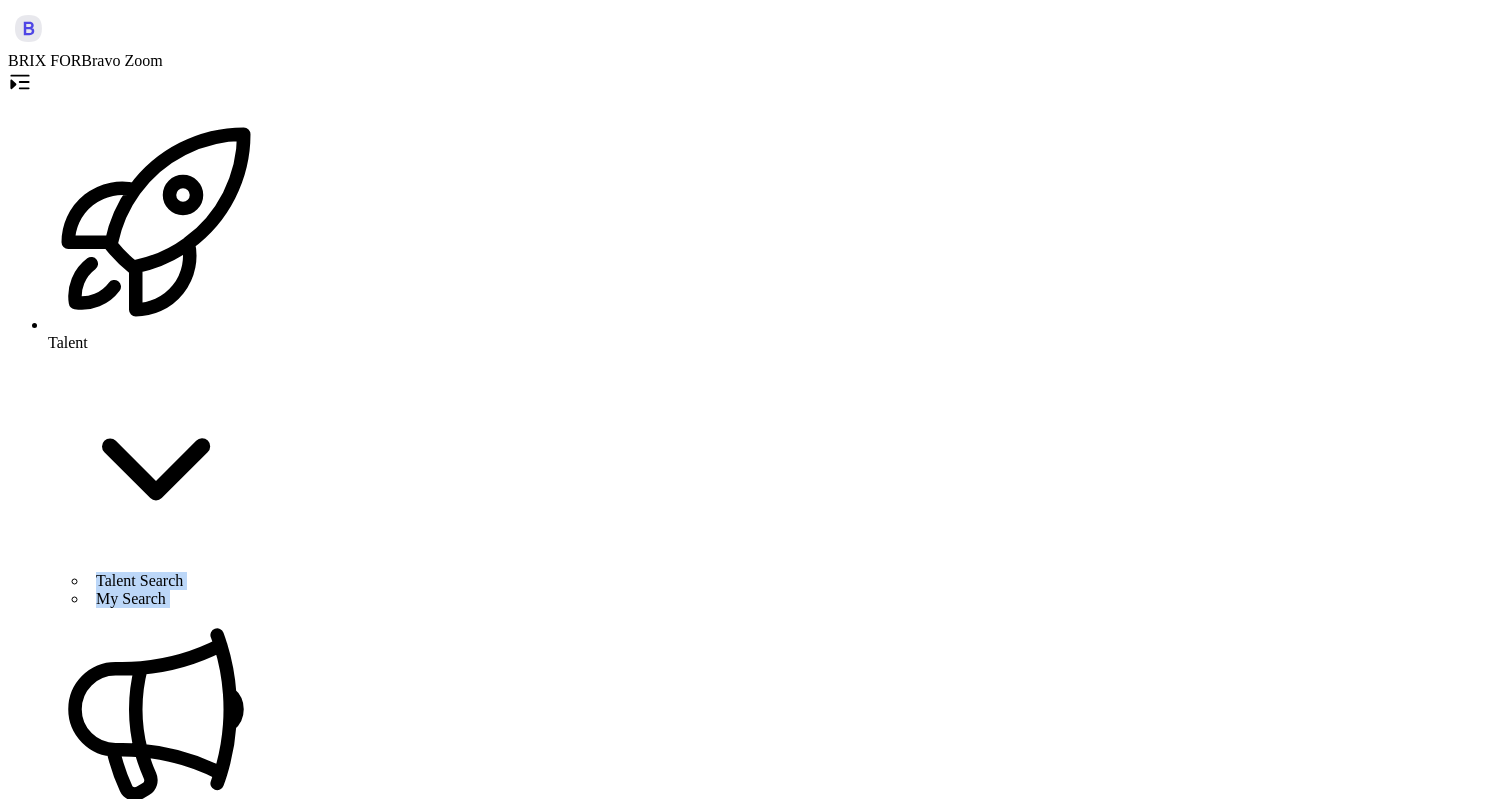 click on "Talent" at bounding box center (156, 343) 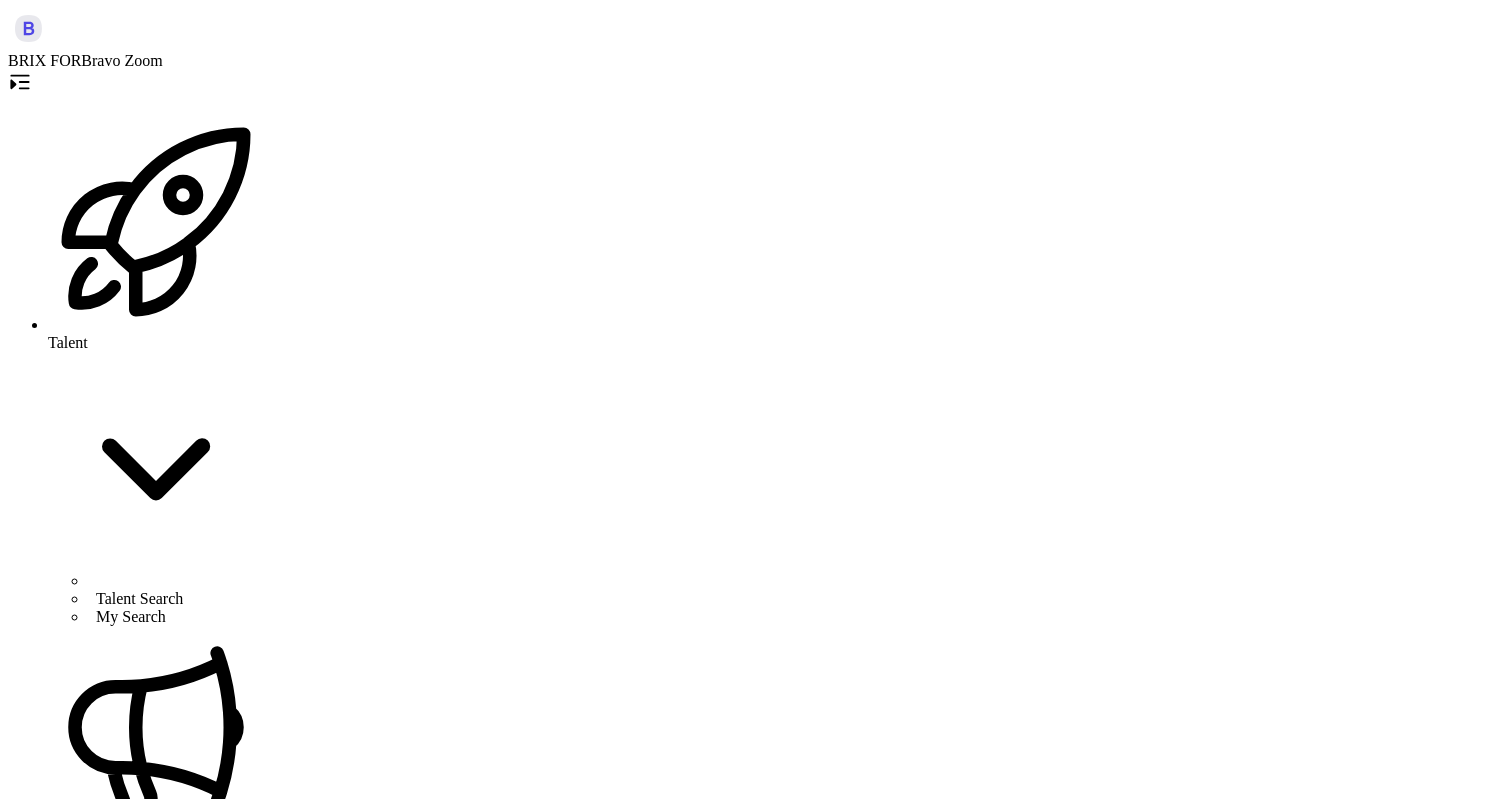 click on "Deep Talent Search by Brix Job Titles Location Years of Experience Technical Skills Languages" at bounding box center (756, 8666) 